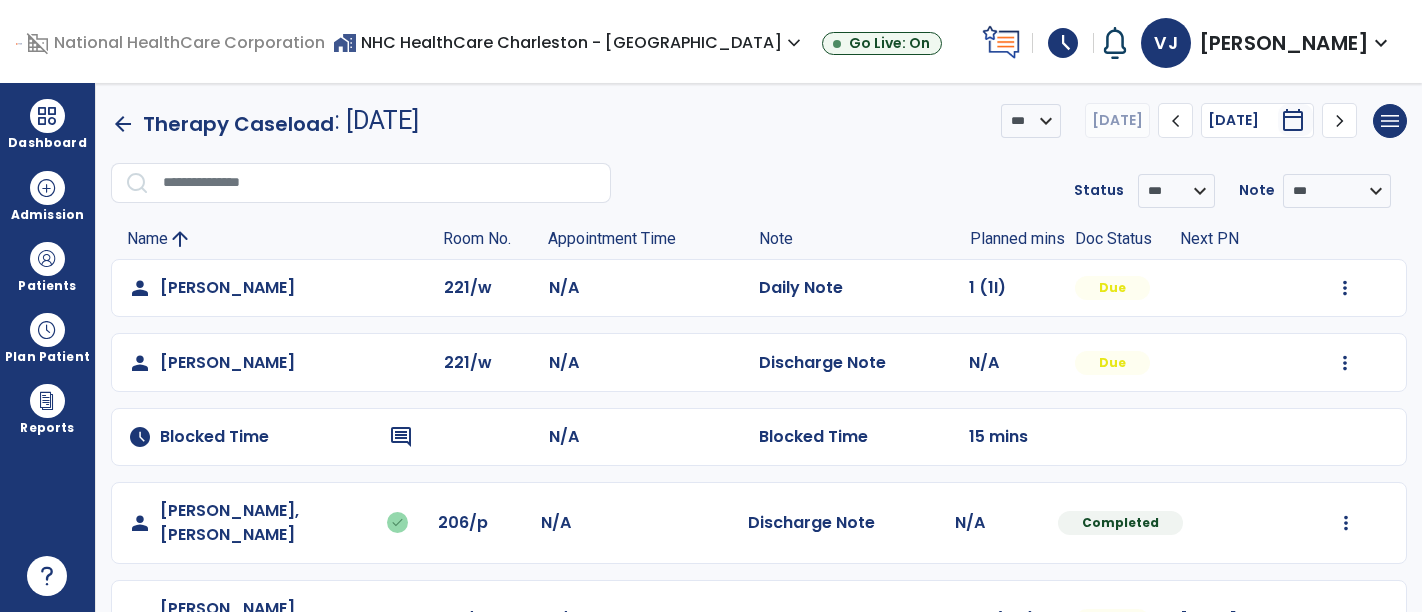 scroll, scrollTop: 0, scrollLeft: 0, axis: both 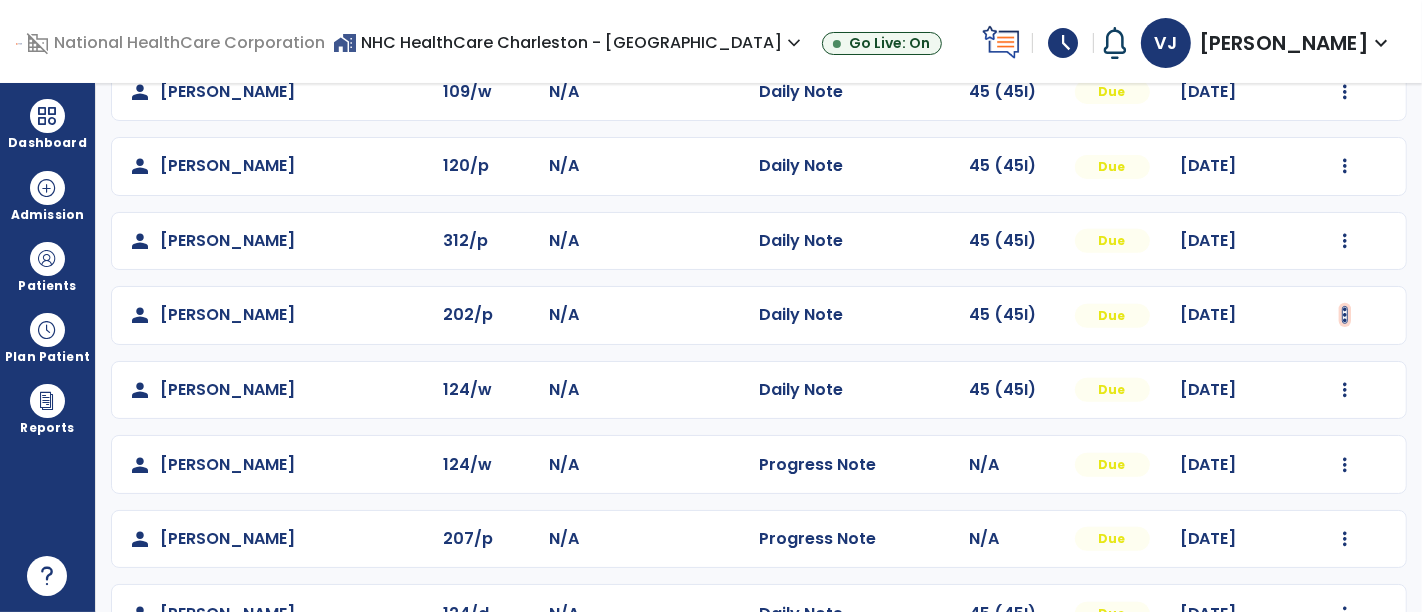 click at bounding box center (1345, -402) 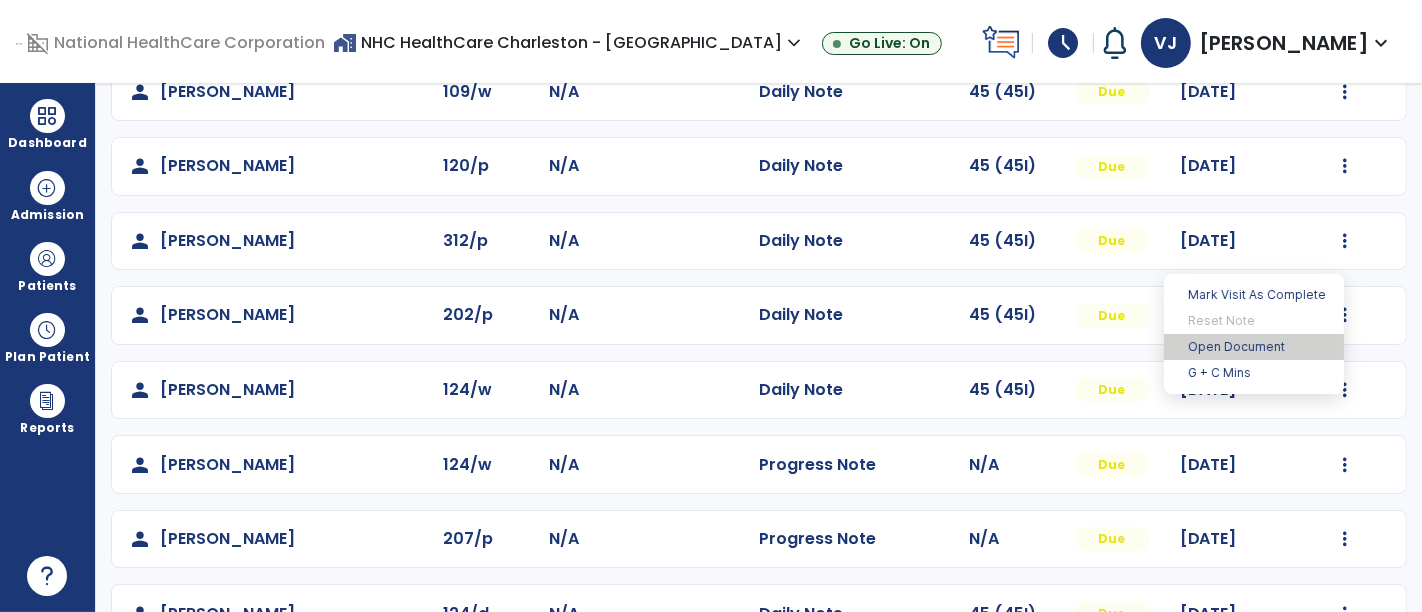 click on "Open Document" at bounding box center [1254, 347] 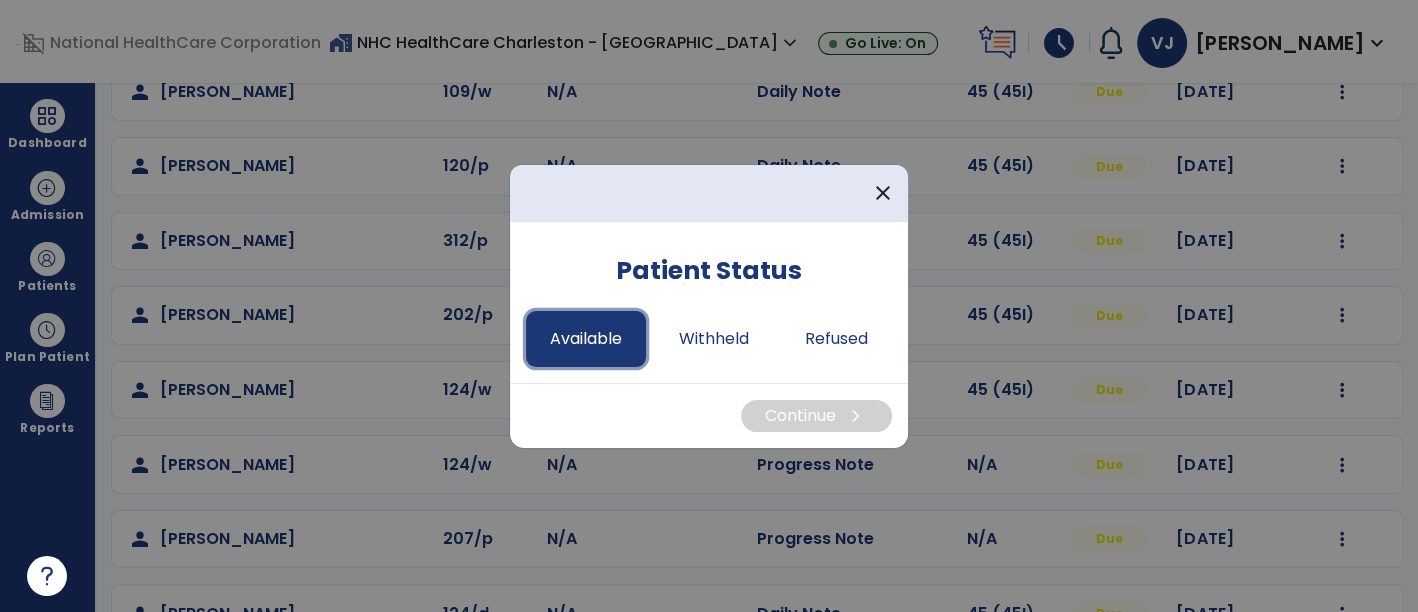 click on "Available" at bounding box center (586, 339) 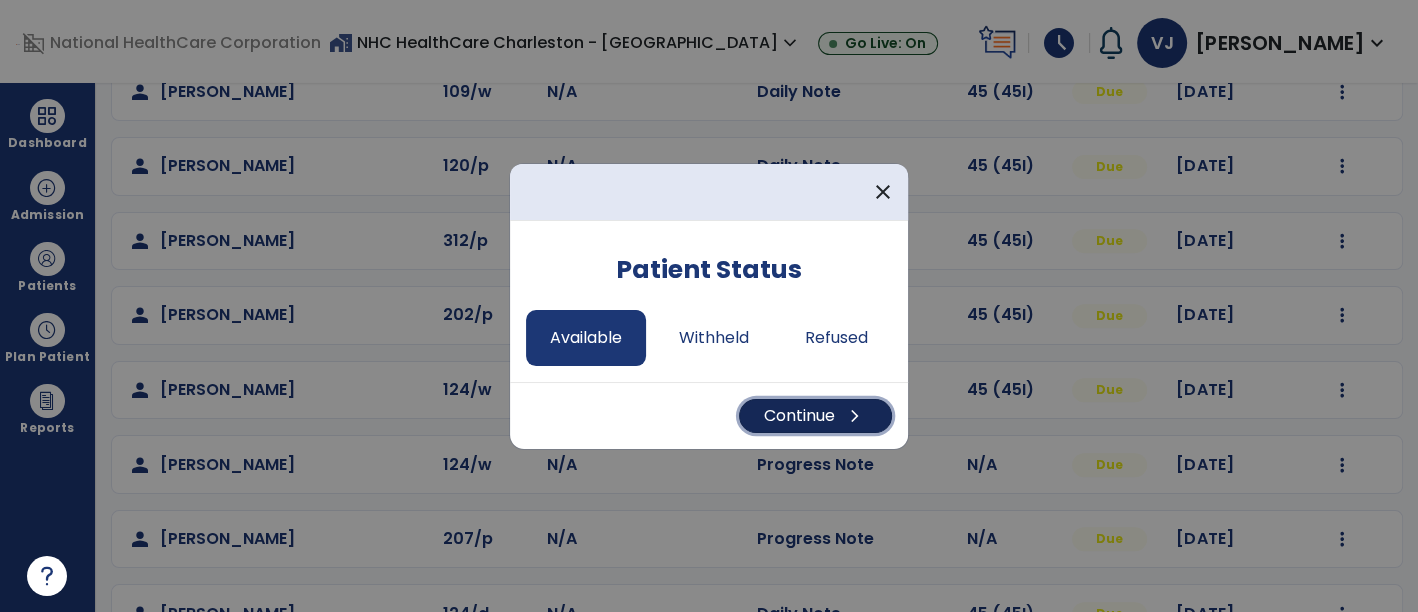click on "Continue   chevron_right" at bounding box center (815, 416) 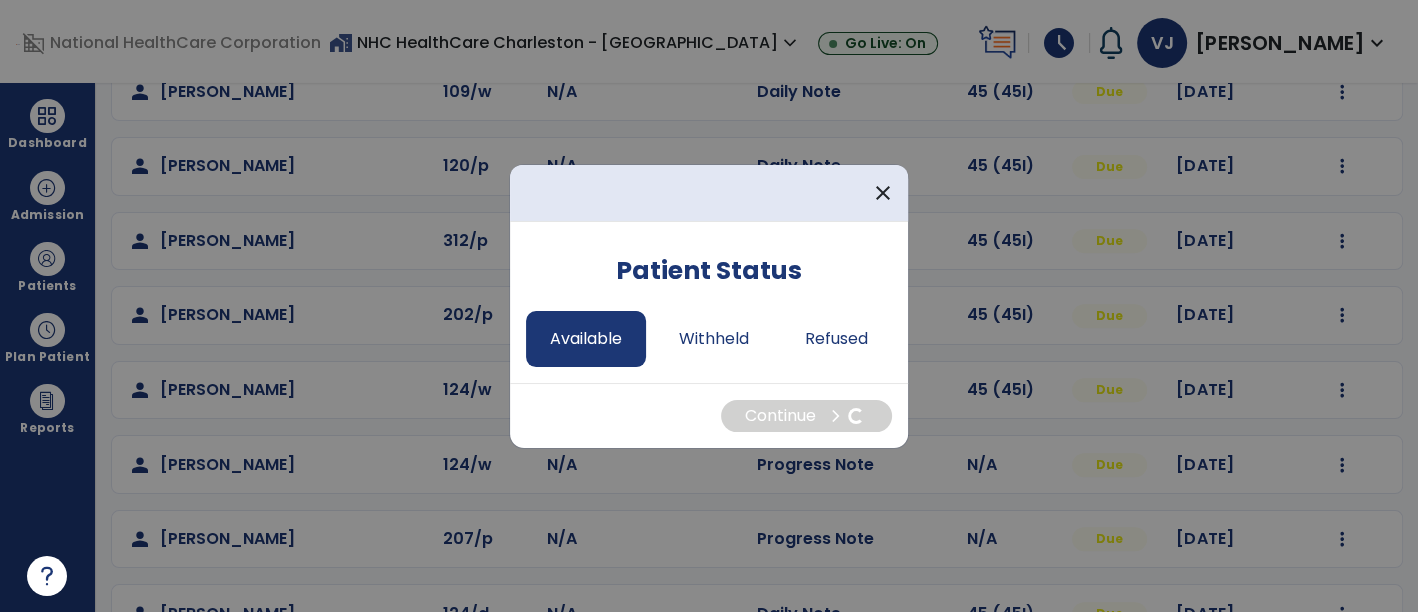 select on "*" 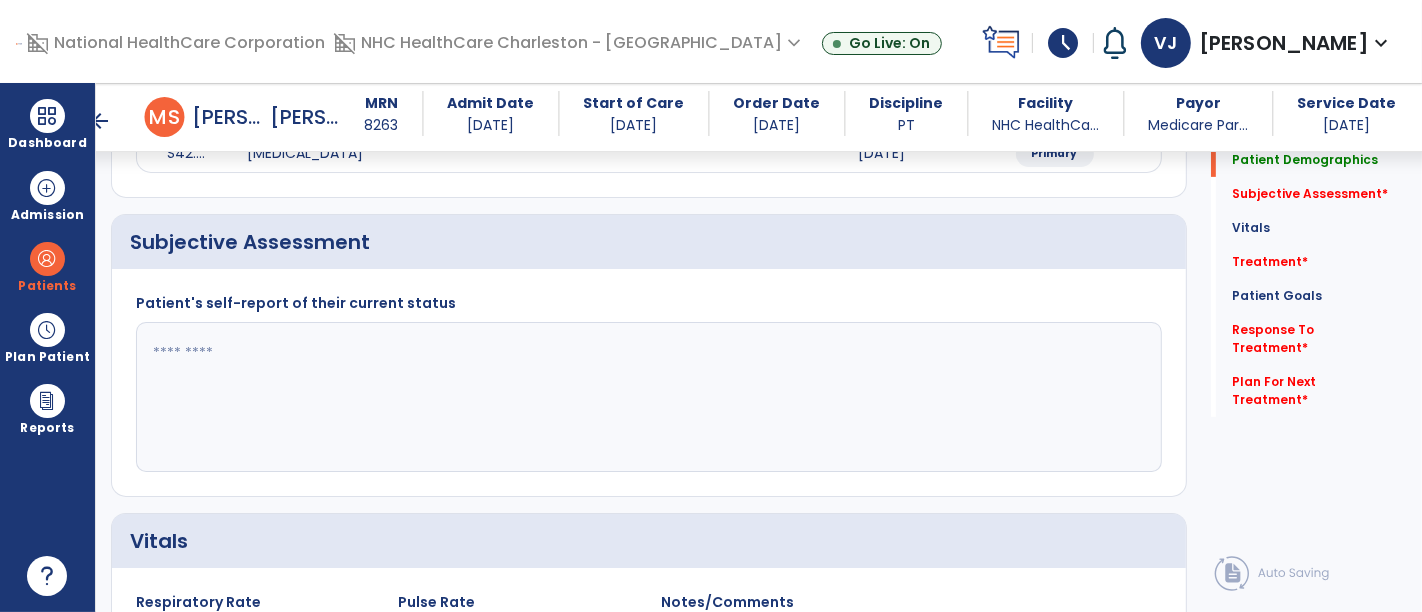scroll, scrollTop: 333, scrollLeft: 0, axis: vertical 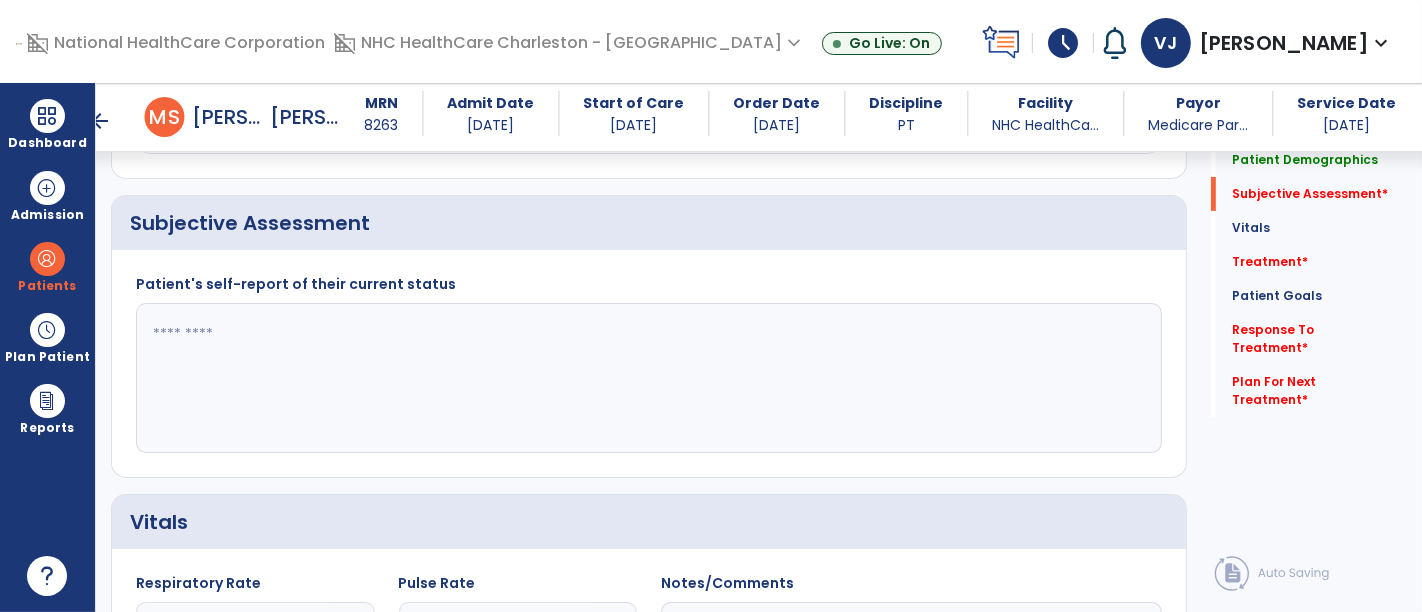 drag, startPoint x: 355, startPoint y: 415, endPoint x: 411, endPoint y: 466, distance: 75.74299 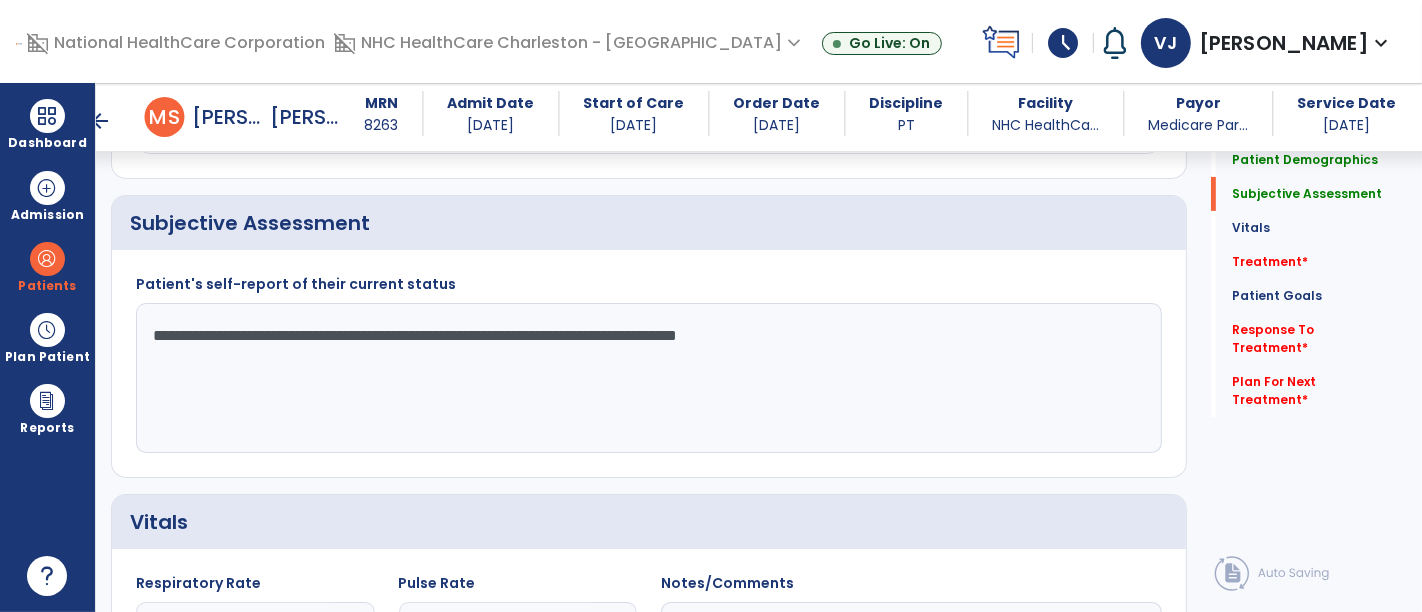 scroll, scrollTop: 444, scrollLeft: 0, axis: vertical 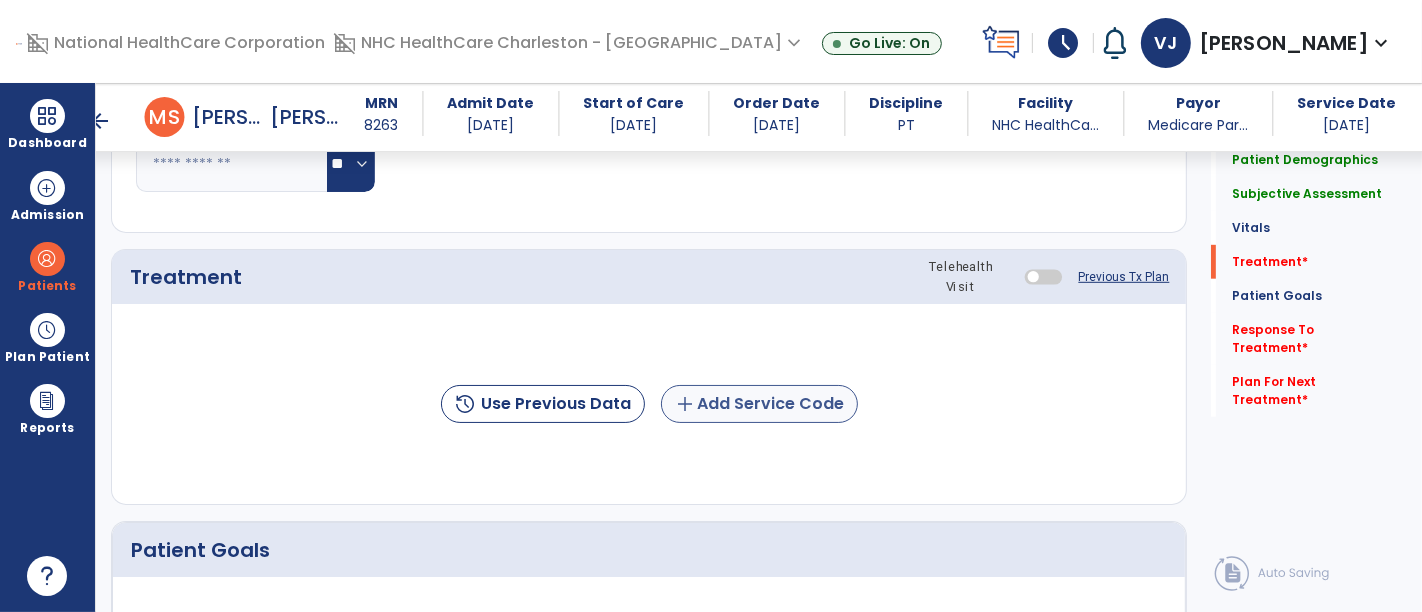 type on "**********" 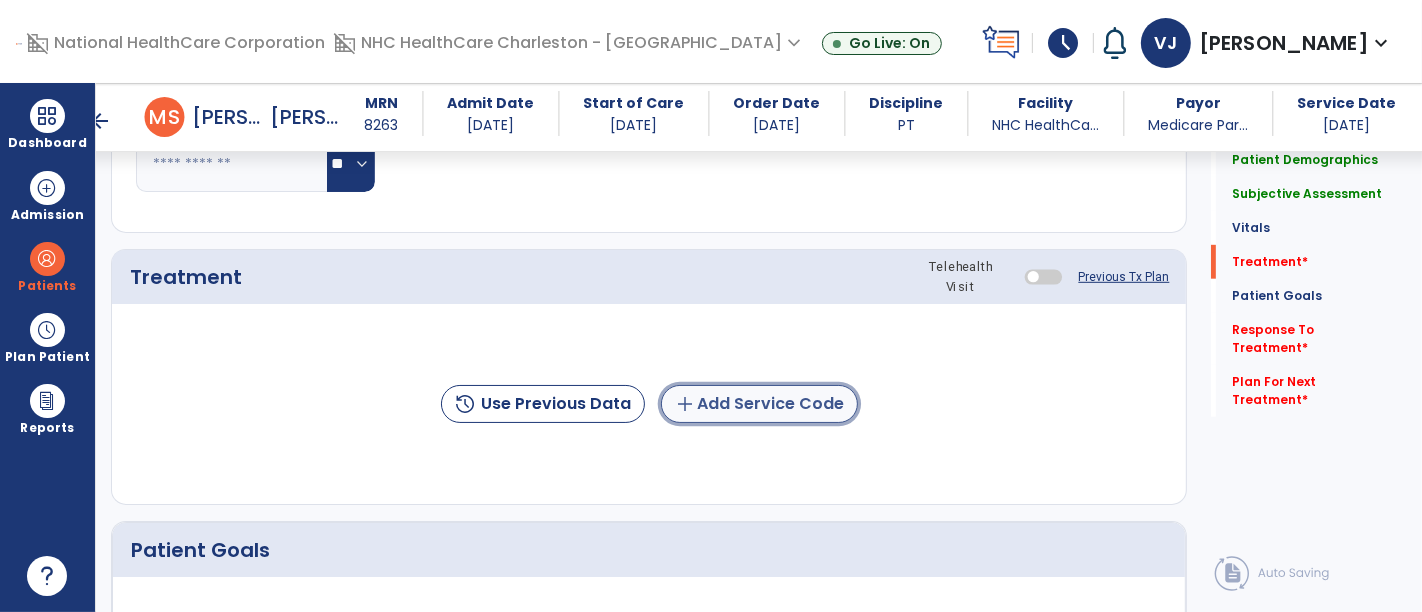 click on "add  Add Service Code" 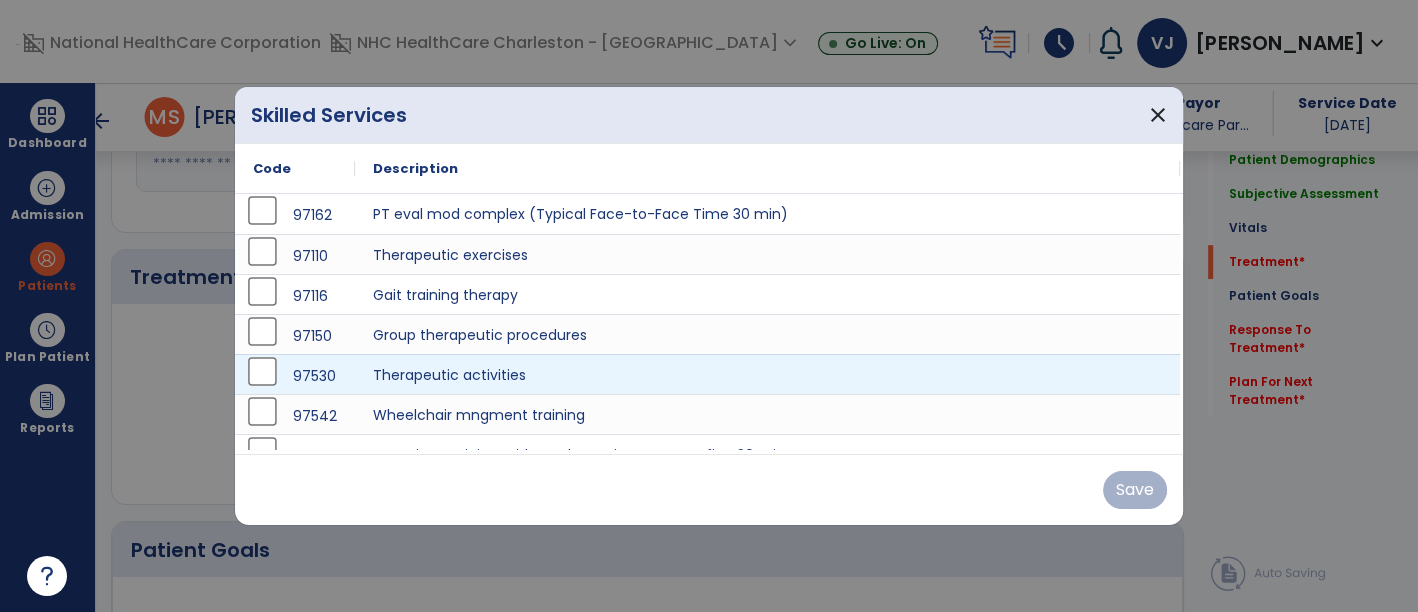 scroll, scrollTop: 1000, scrollLeft: 0, axis: vertical 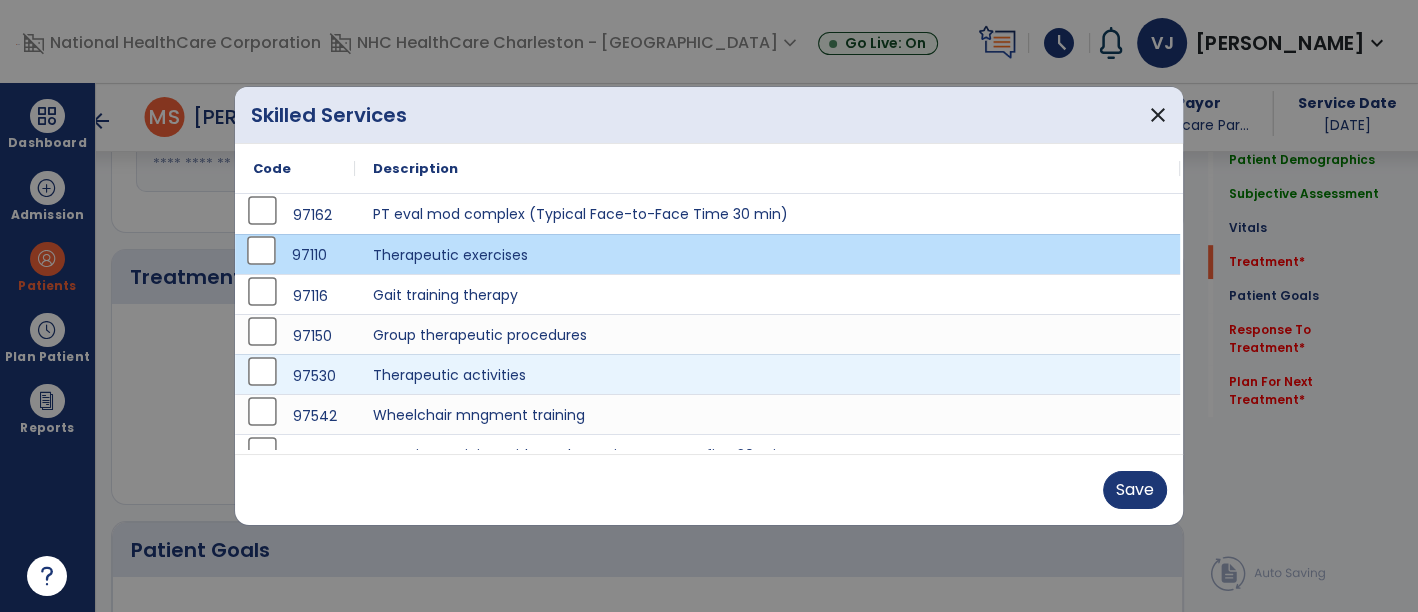 click on "97530" at bounding box center [295, 376] 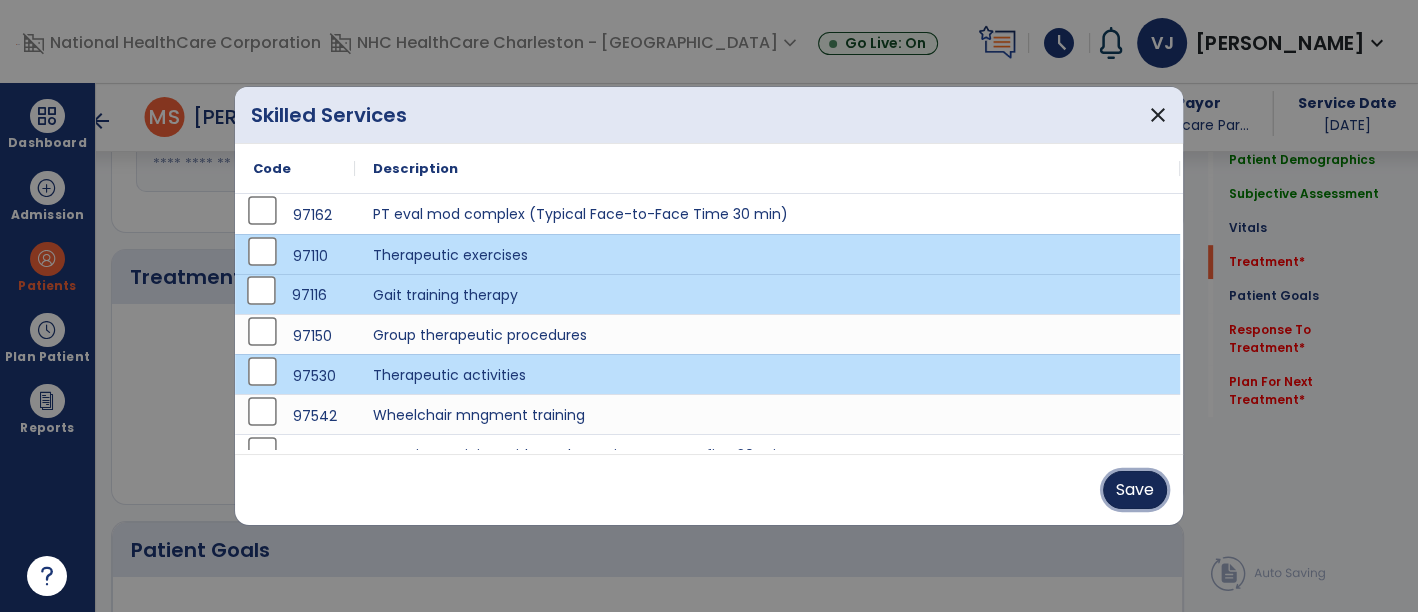 click on "Save" at bounding box center [1135, 490] 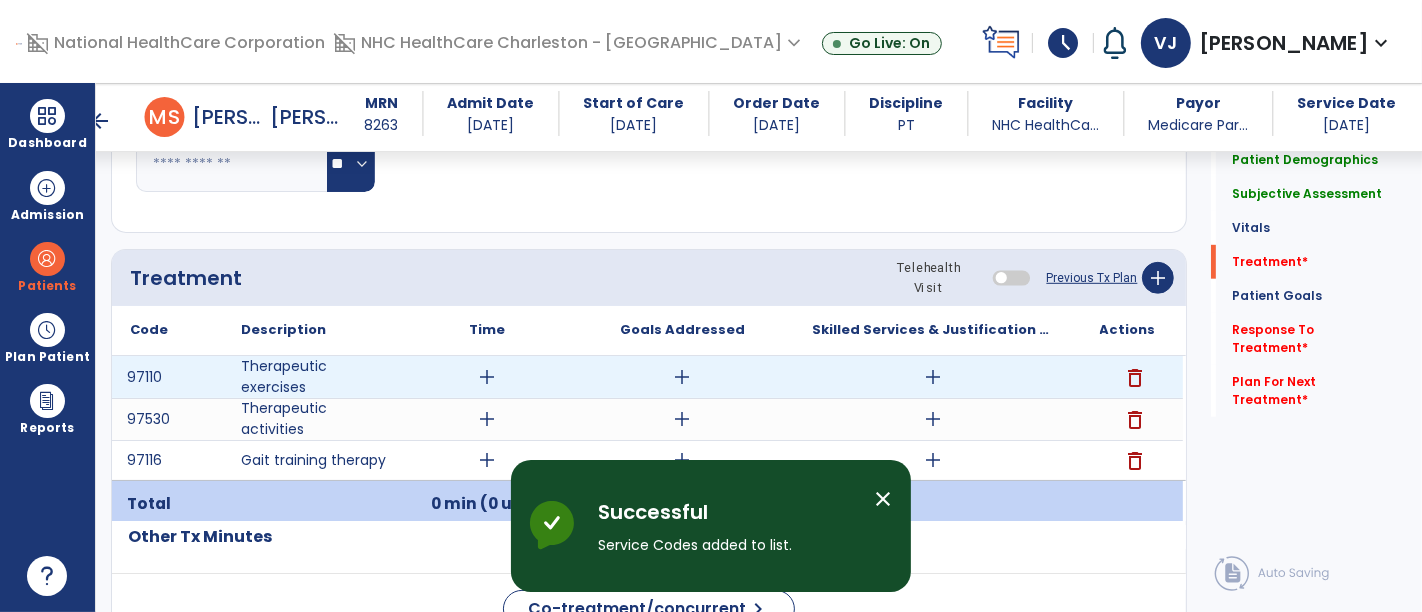 click on "add" at bounding box center (488, 377) 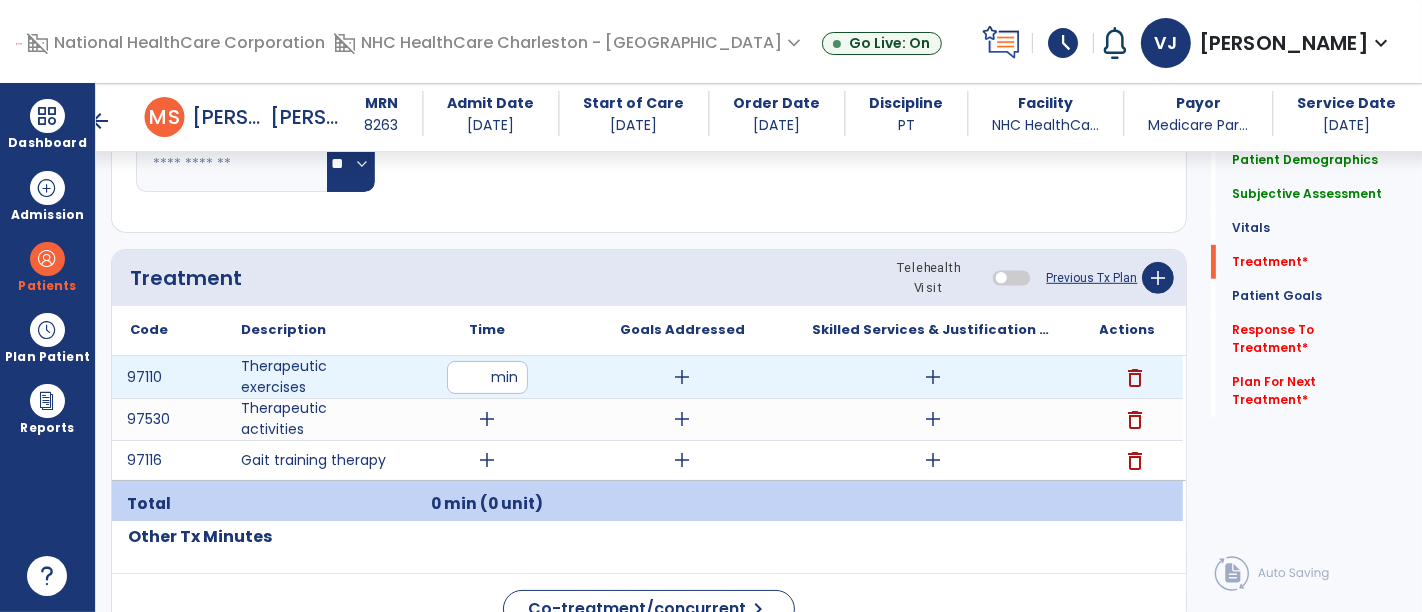 type on "**" 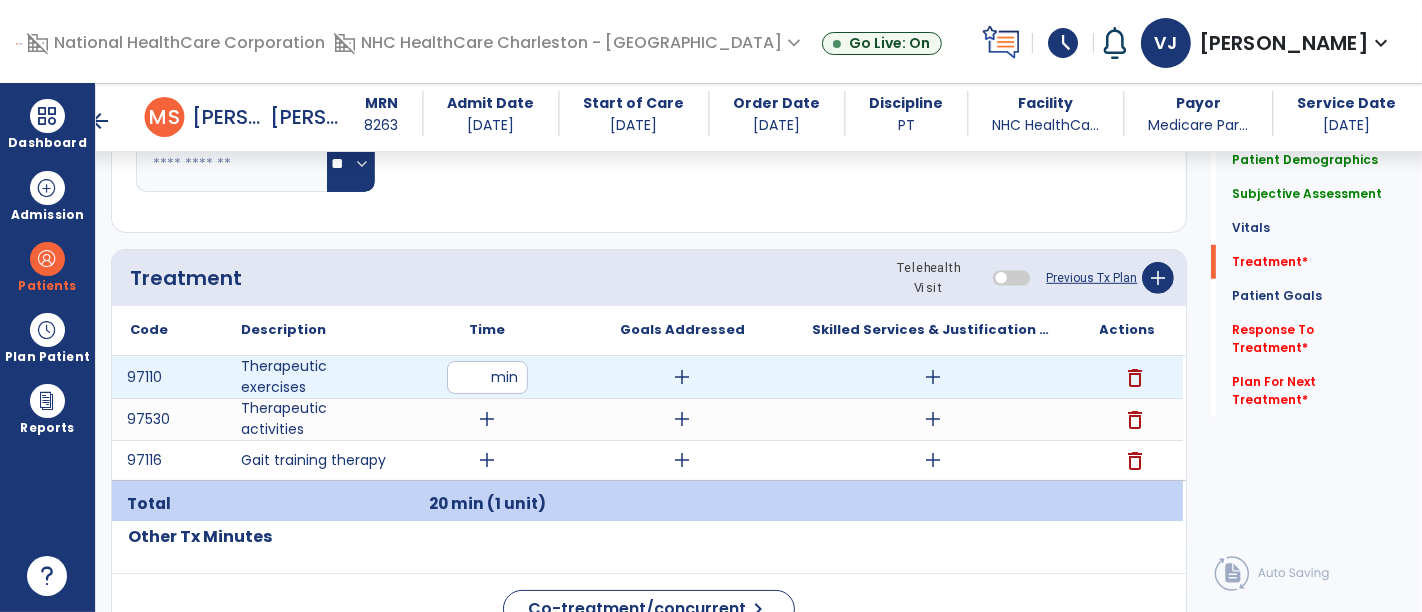 click on "add" at bounding box center [933, 377] 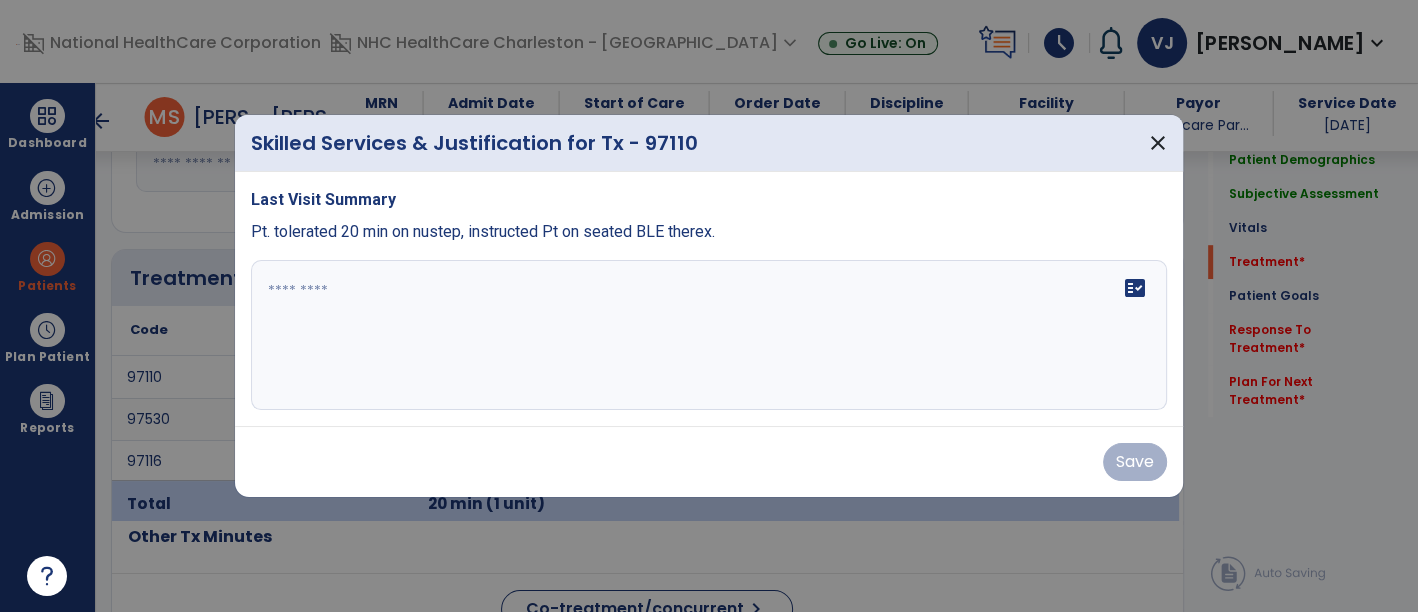 scroll, scrollTop: 1000, scrollLeft: 0, axis: vertical 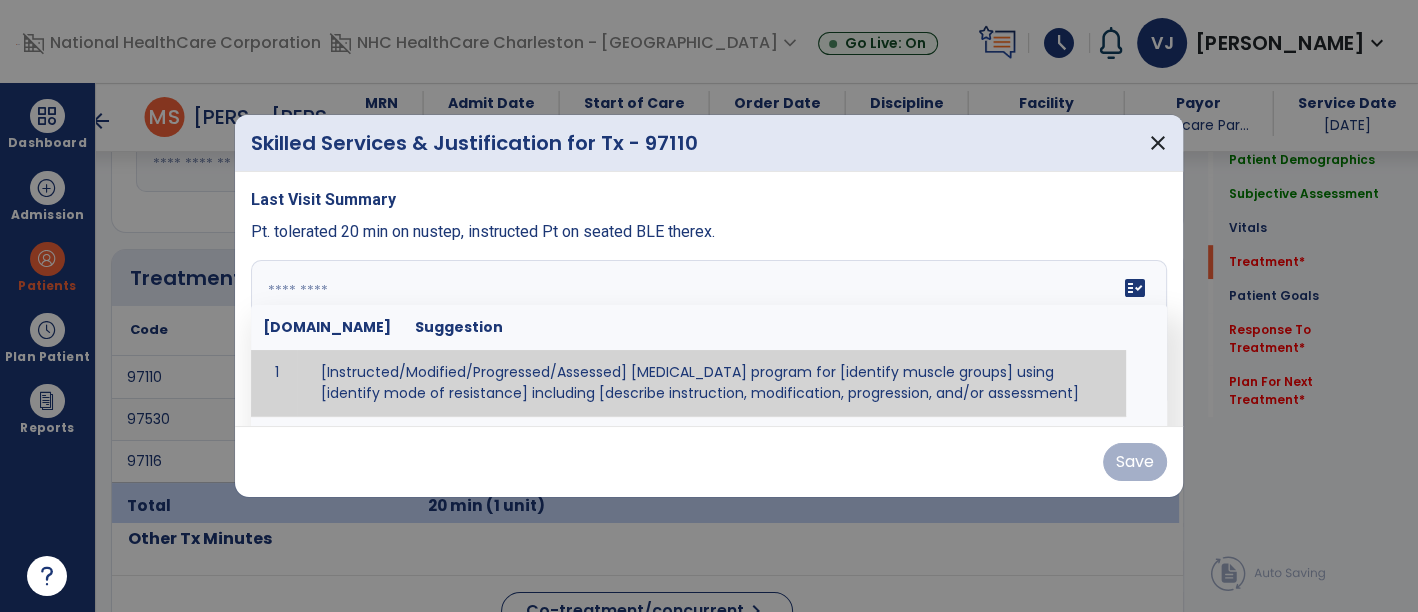 click on "fact_check  [DOMAIN_NAME] Suggestion 1 [Instructed/Modified/Progressed/Assessed] [MEDICAL_DATA] program for [identify muscle groups] using [identify mode of resistance] including [describe instruction, modification, progression, and/or assessment] 2 [Instructed/Modified/Progressed/Assessed] aerobic exercise program using [identify equipment/mode] including [describe instruction, modification,progression, and/or assessment] 3 [Instructed/Modified/Progressed/Assessed] [PROM/A/AROM/AROM] program for [identify joint movements] using [contract-relax, over-pressure, inhibitory techniques, other] 4 [Assessed/Tested] aerobic capacity with administration of [aerobic capacity test]" at bounding box center [709, 335] 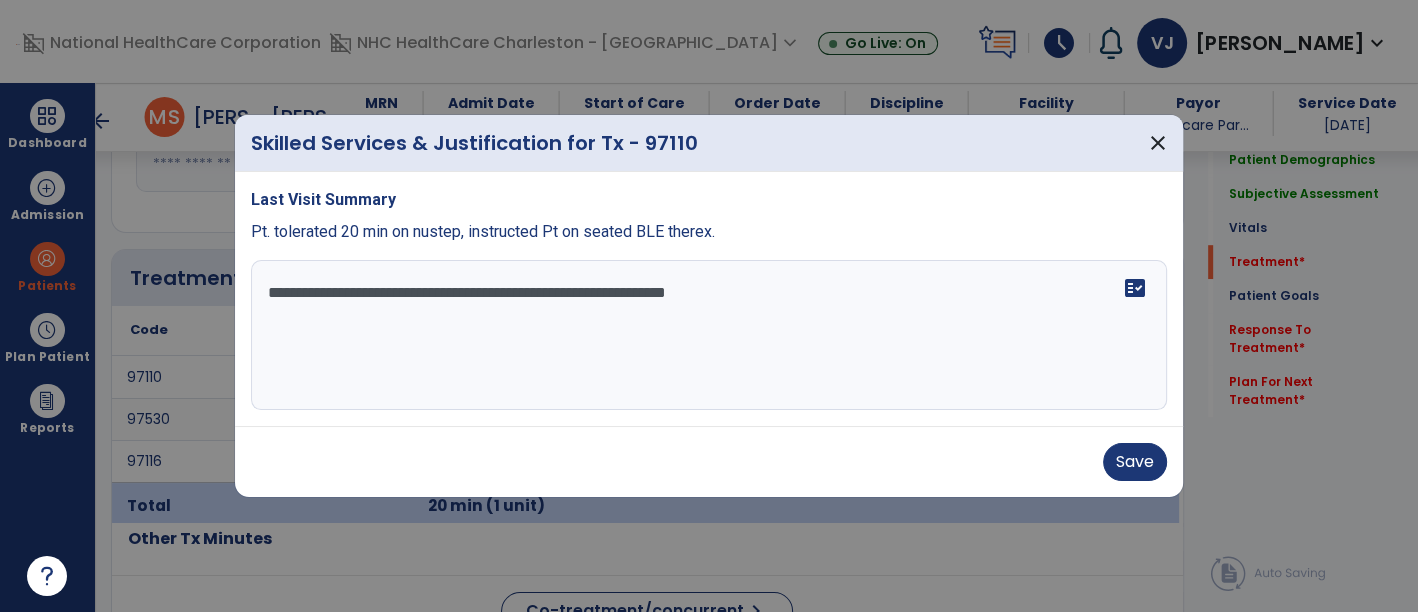 click on "**********" at bounding box center (709, 335) 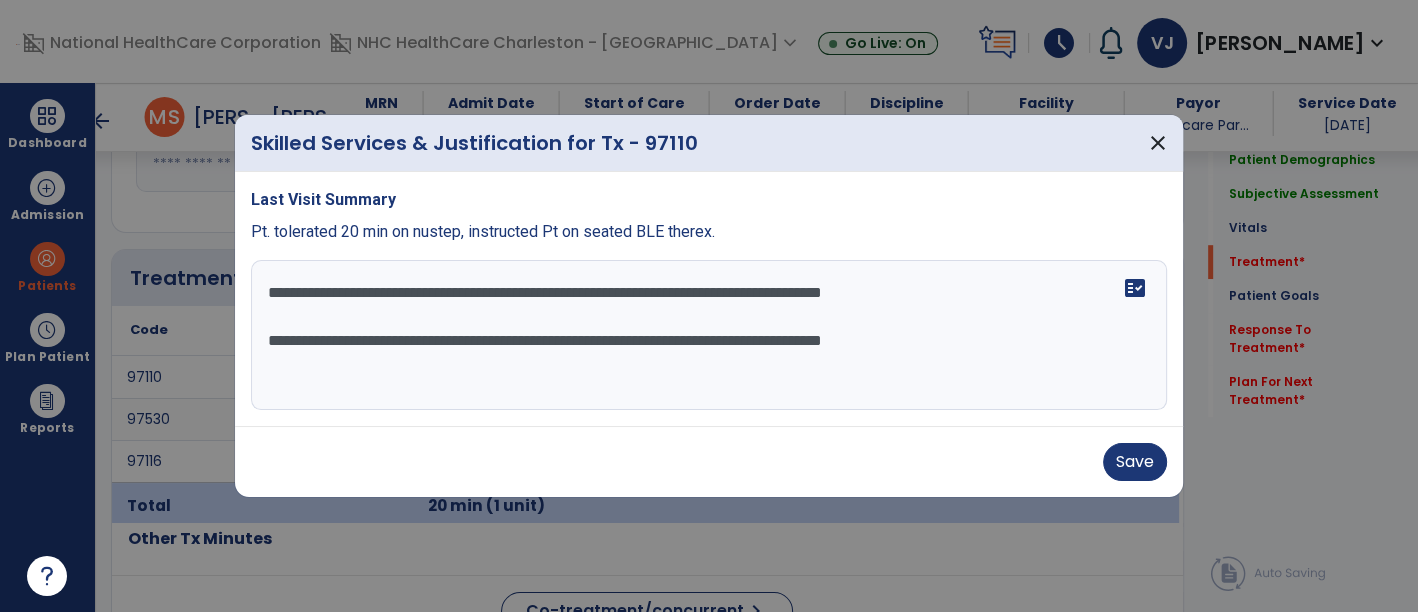 click on "**********" at bounding box center (709, 335) 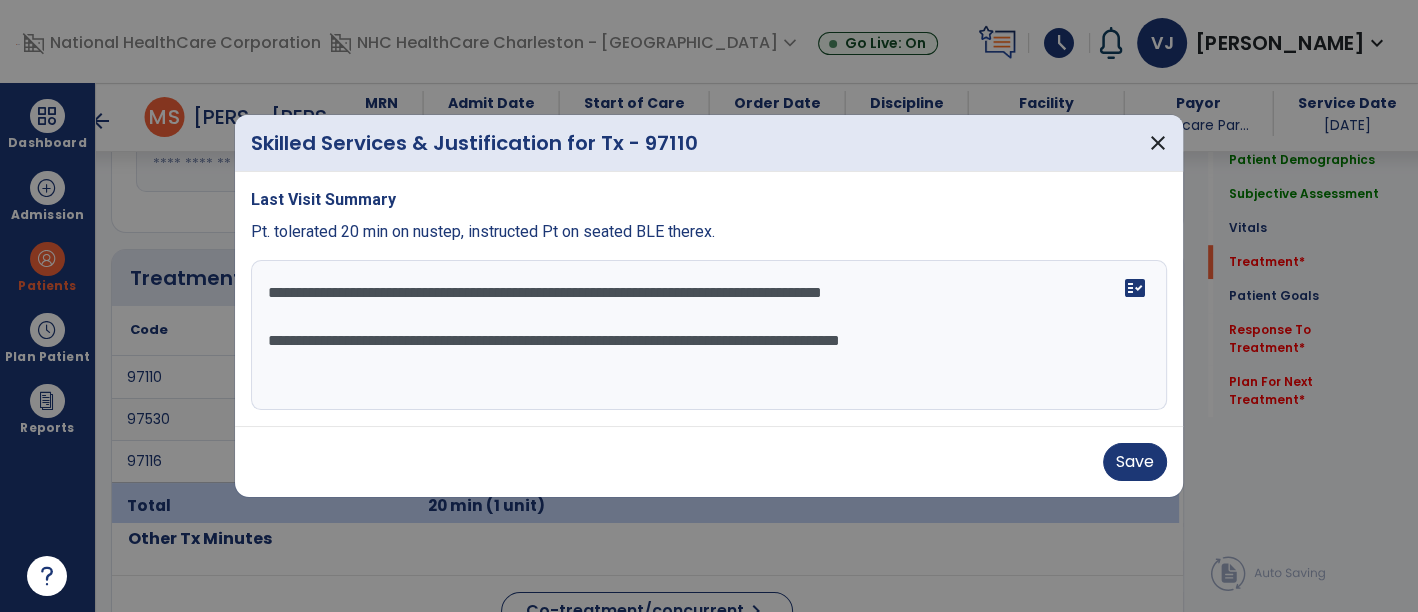 click on "**********" at bounding box center [709, 335] 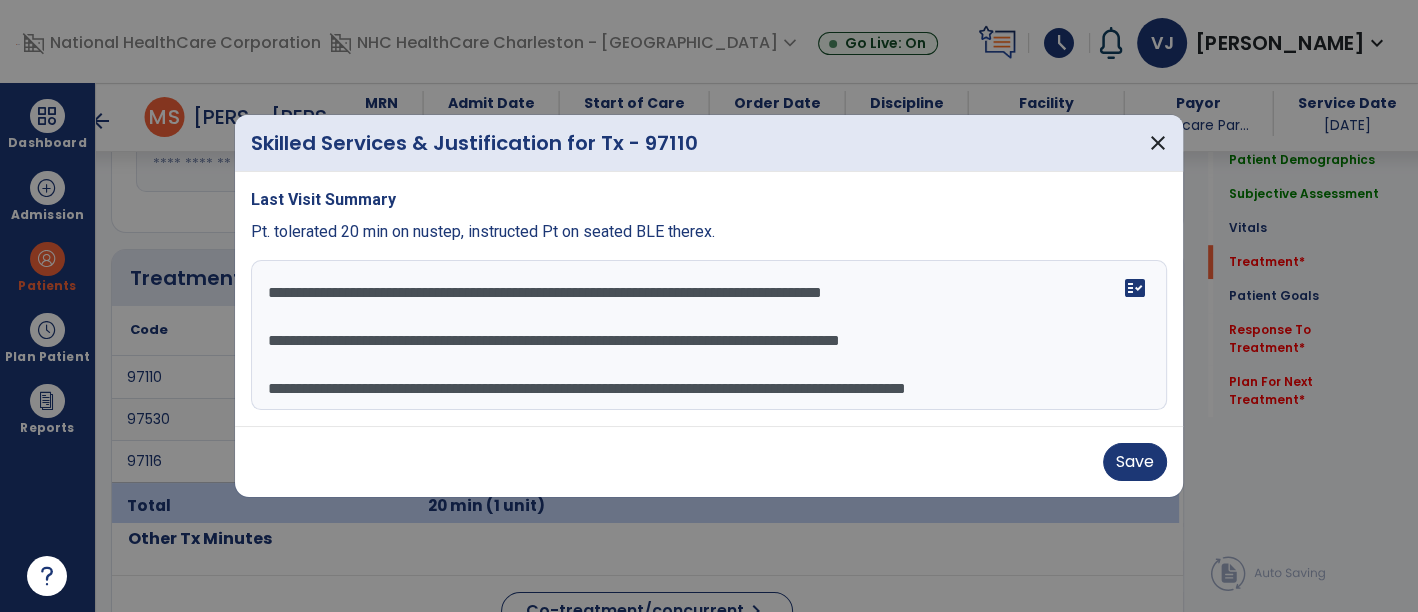 scroll, scrollTop: 15, scrollLeft: 0, axis: vertical 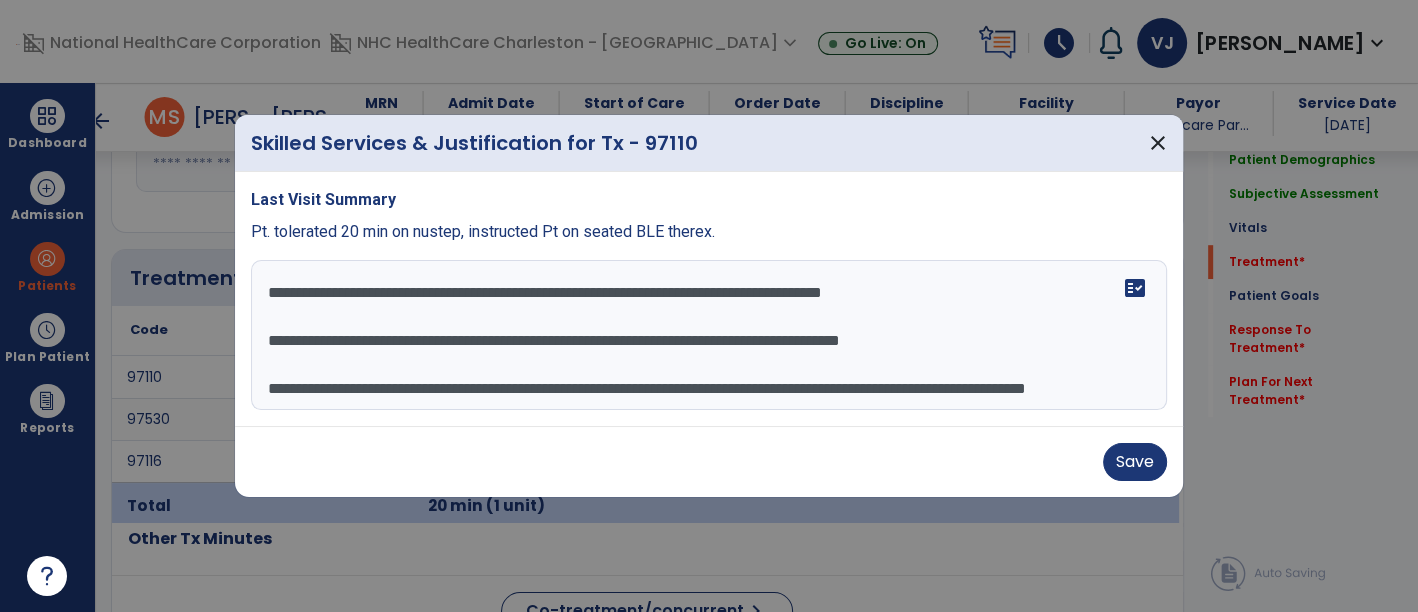 click on "**********" at bounding box center [709, 335] 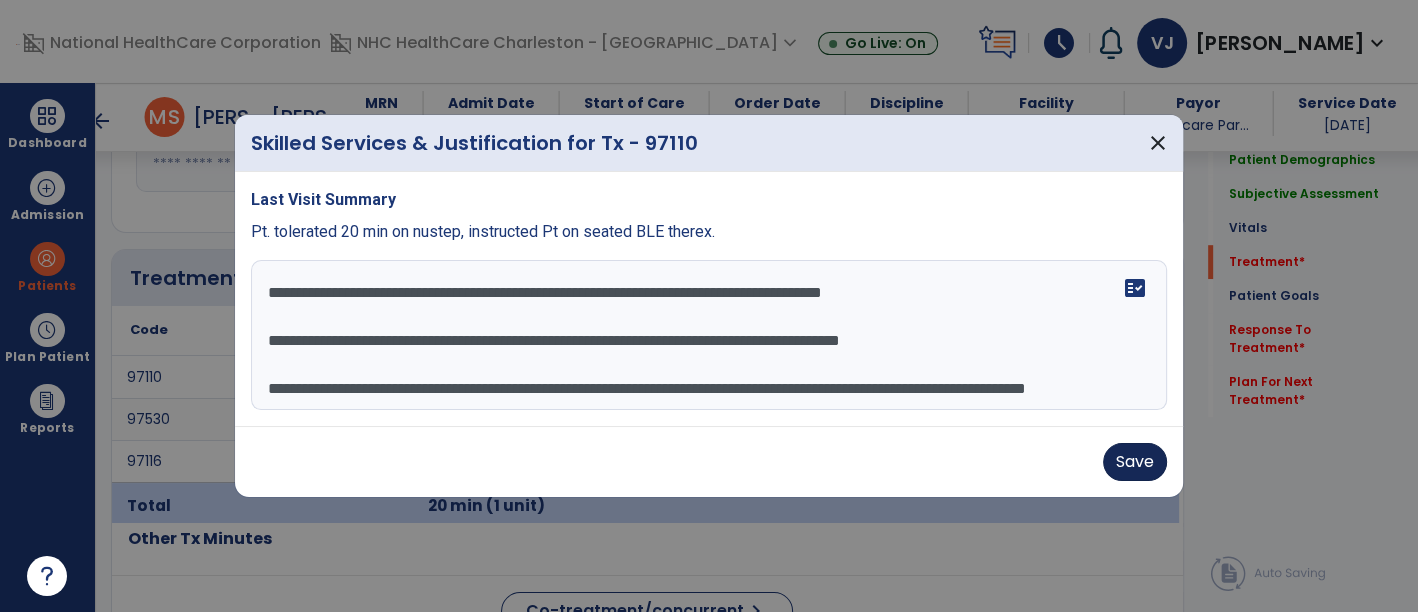type on "**********" 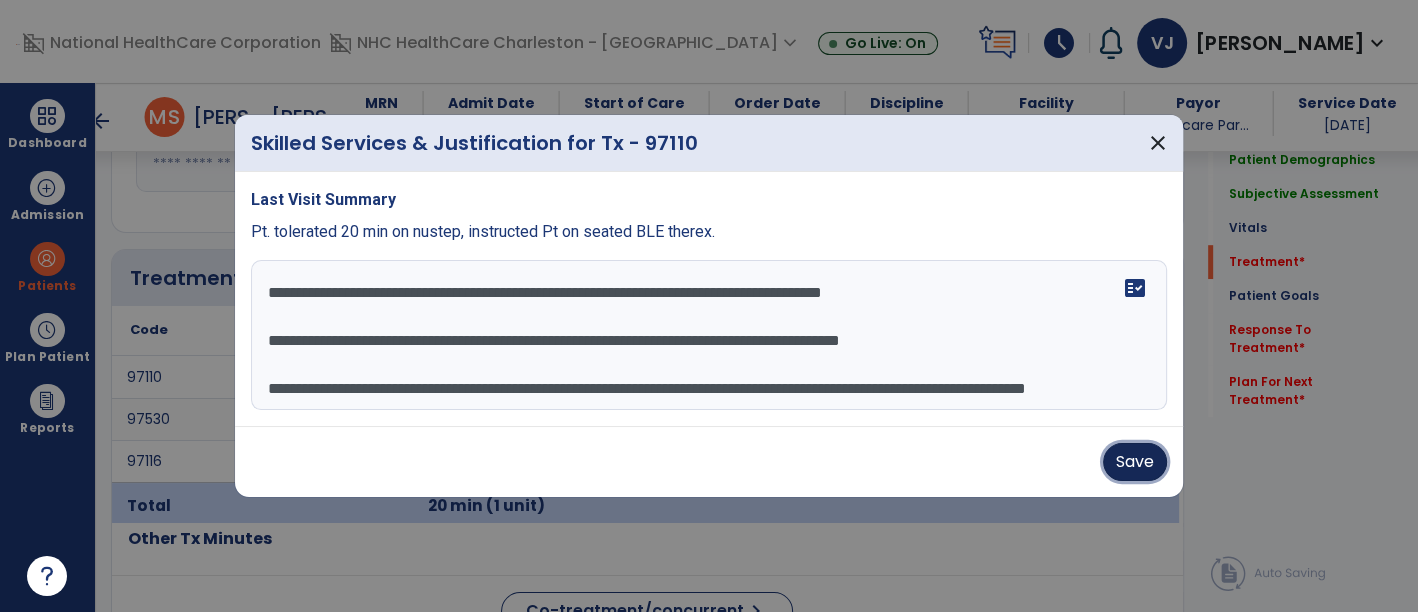 click on "Save" at bounding box center [1135, 462] 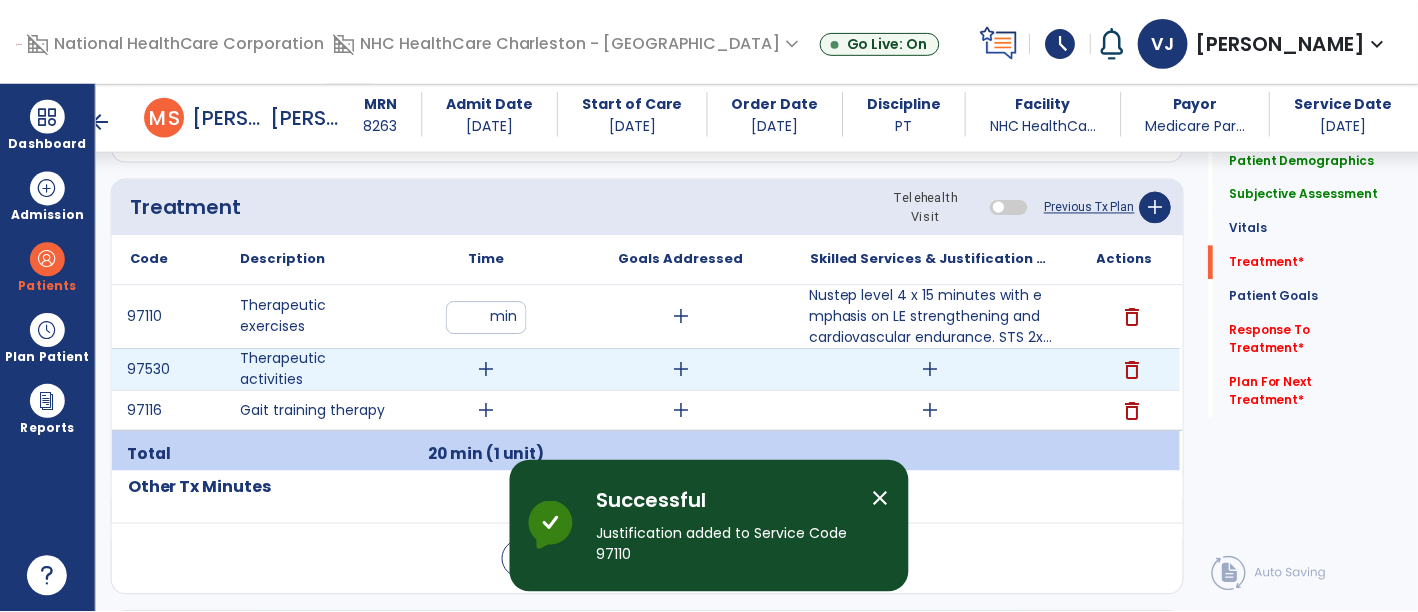 scroll, scrollTop: 1111, scrollLeft: 0, axis: vertical 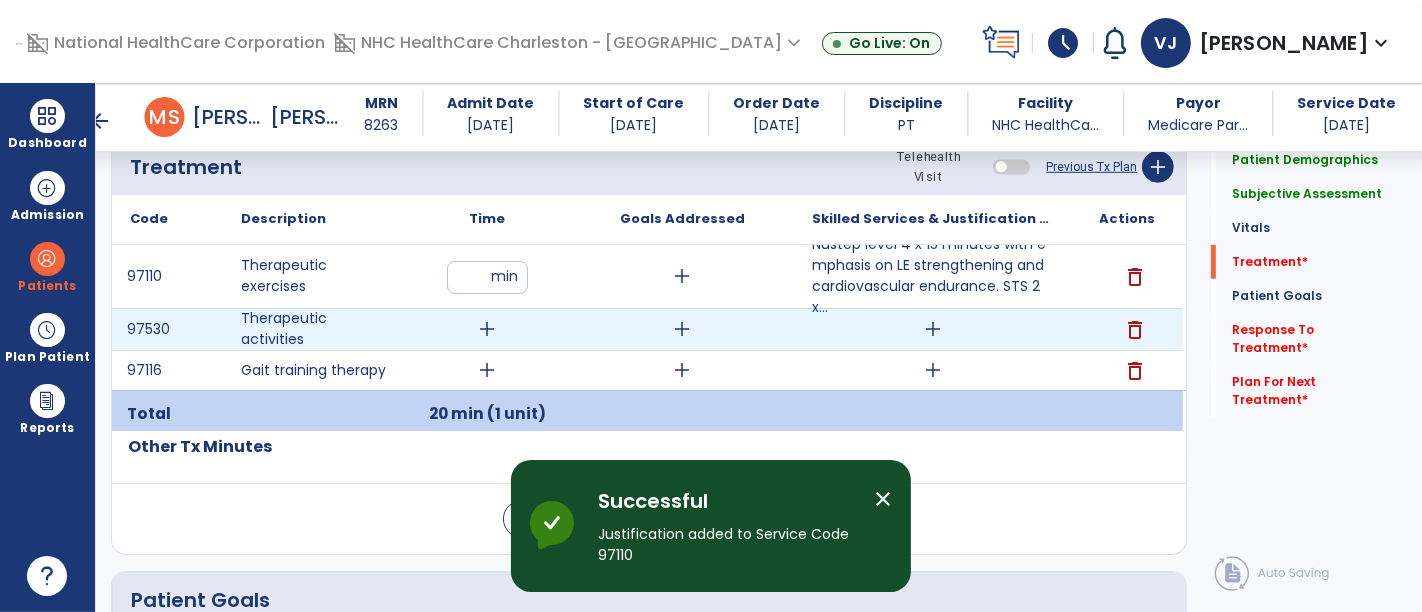 click on "add" at bounding box center [933, 329] 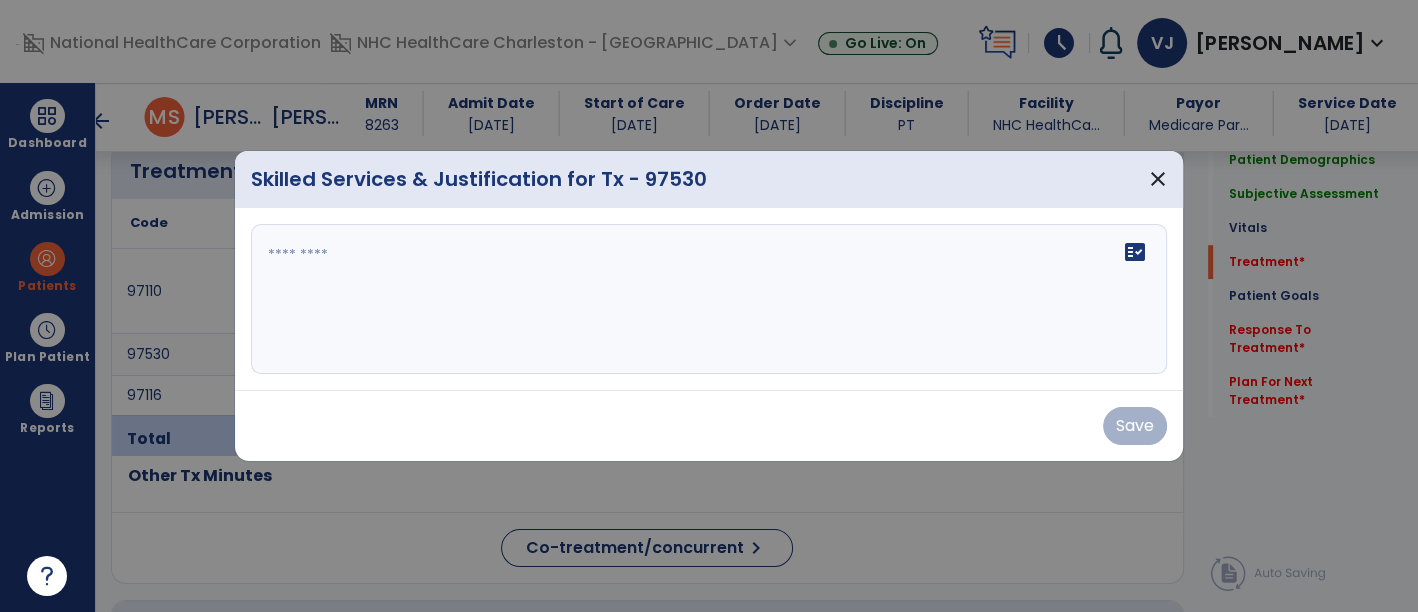scroll, scrollTop: 1111, scrollLeft: 0, axis: vertical 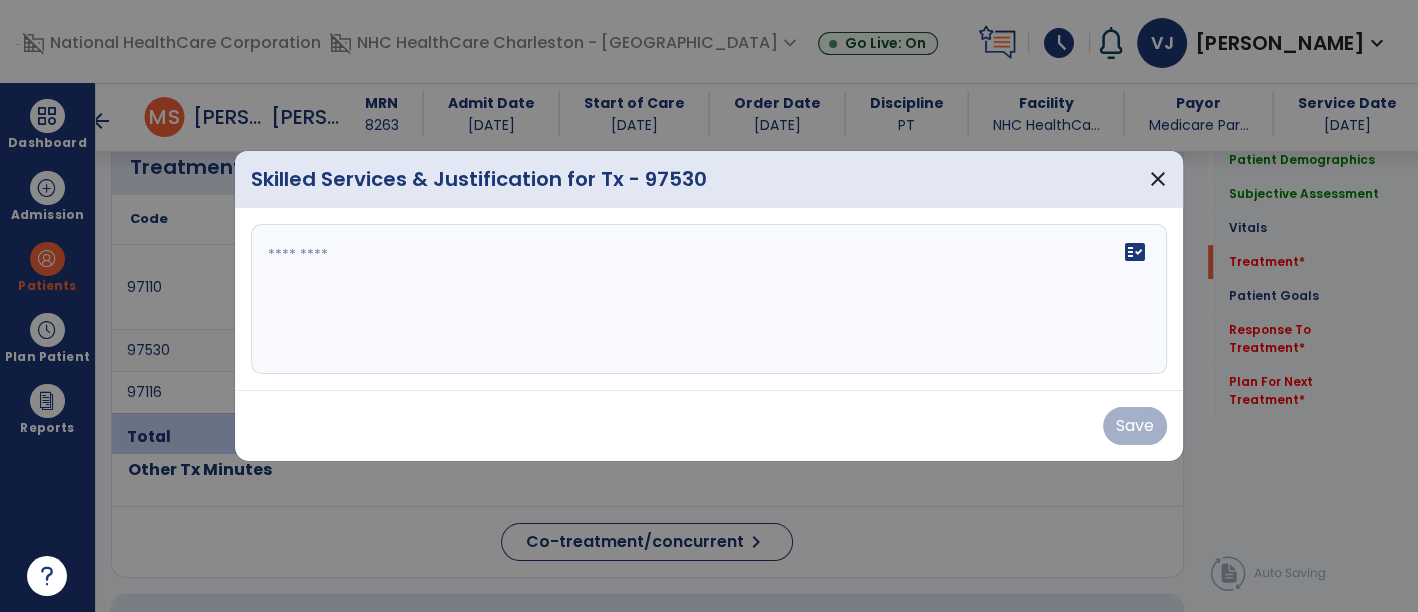 click on "fact_check" at bounding box center [709, 299] 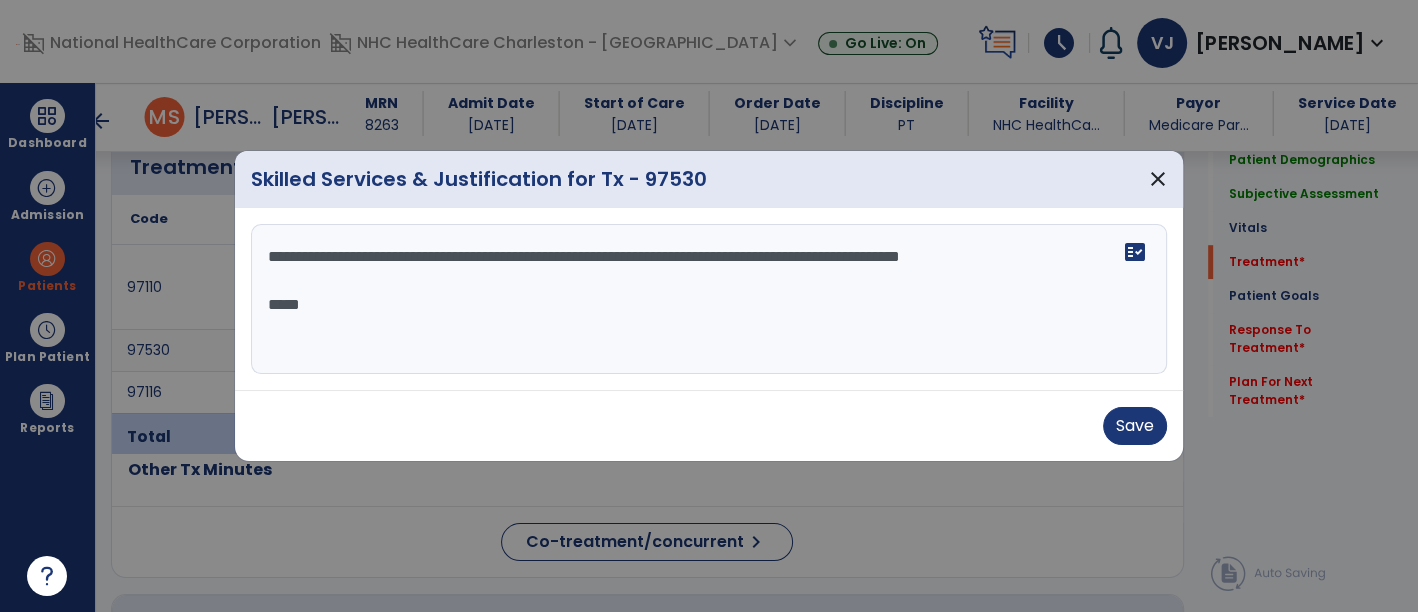 click on "**********" at bounding box center (709, 299) 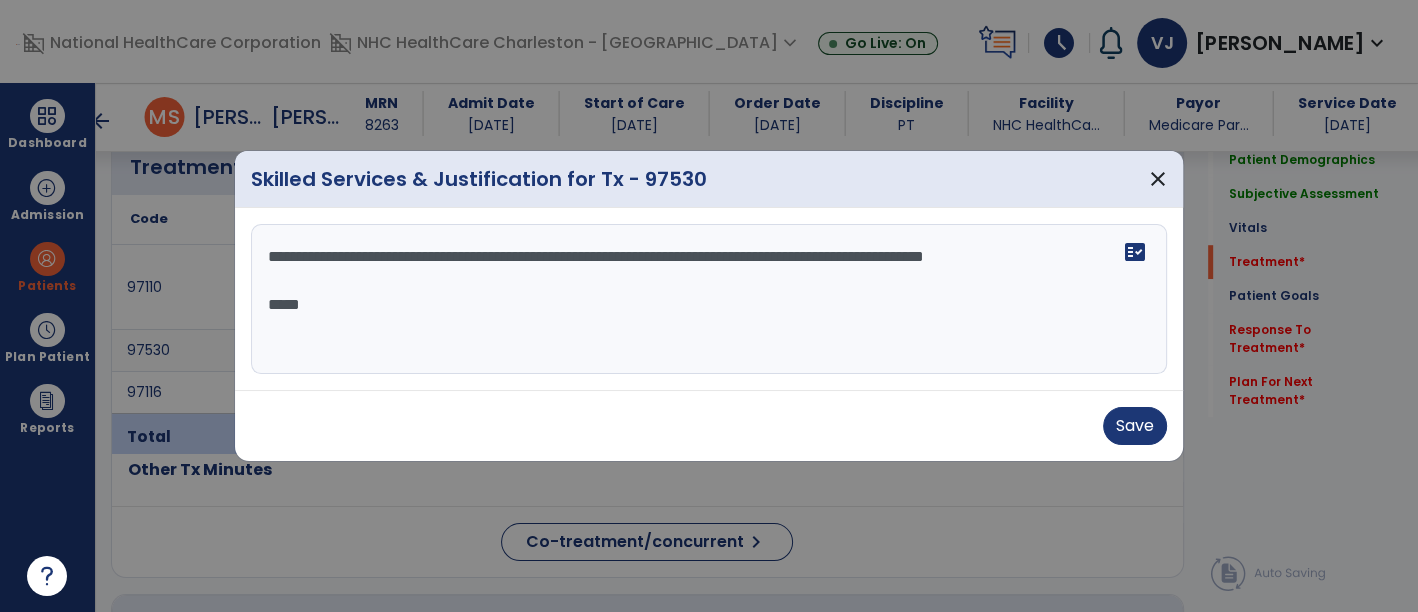 click on "**********" at bounding box center (709, 299) 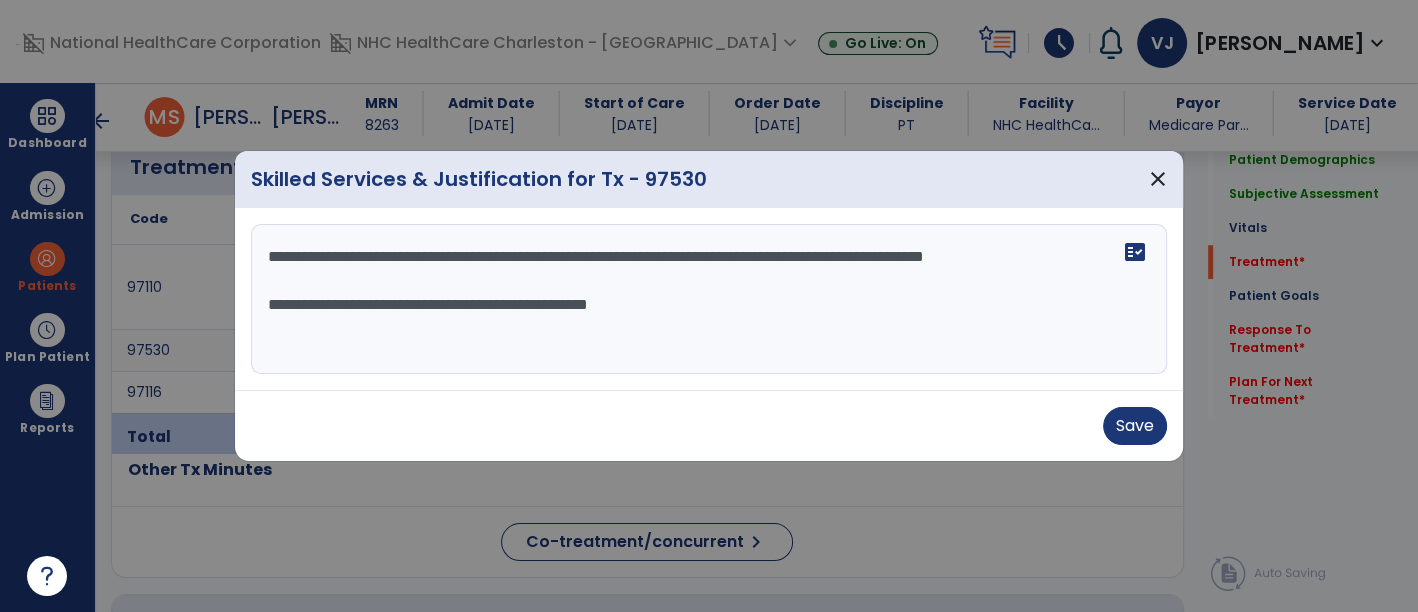 click on "**********" at bounding box center (709, 299) 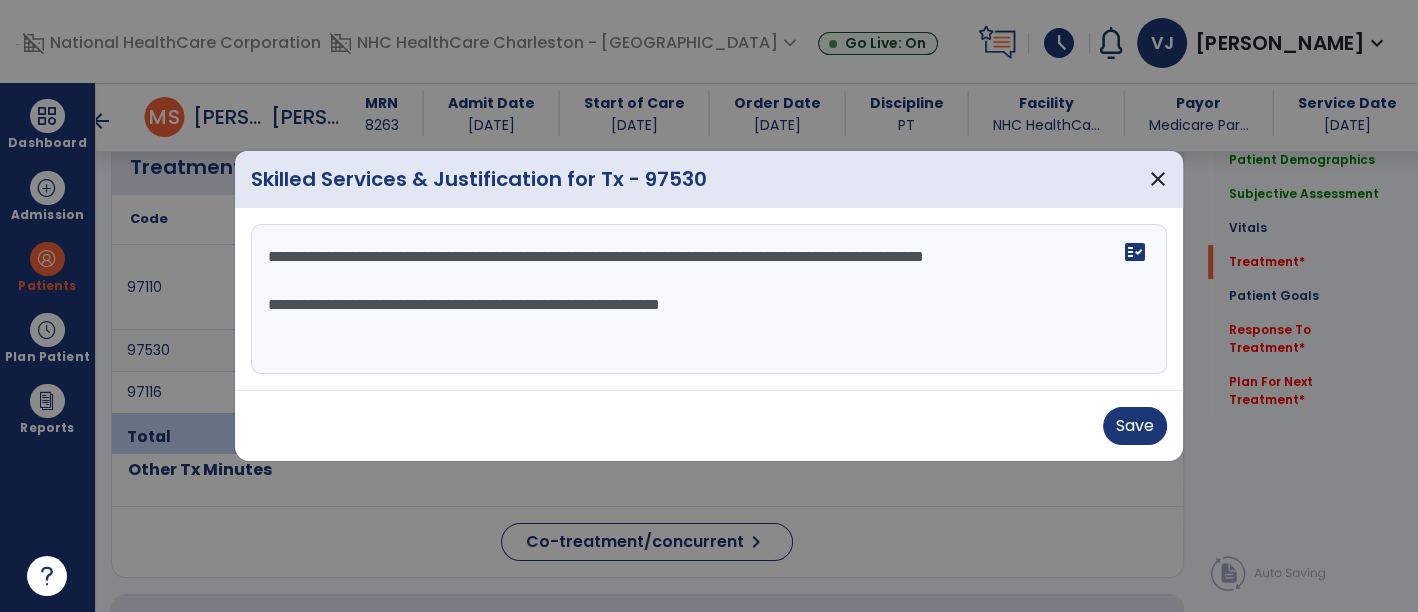 click on "**********" at bounding box center [709, 299] 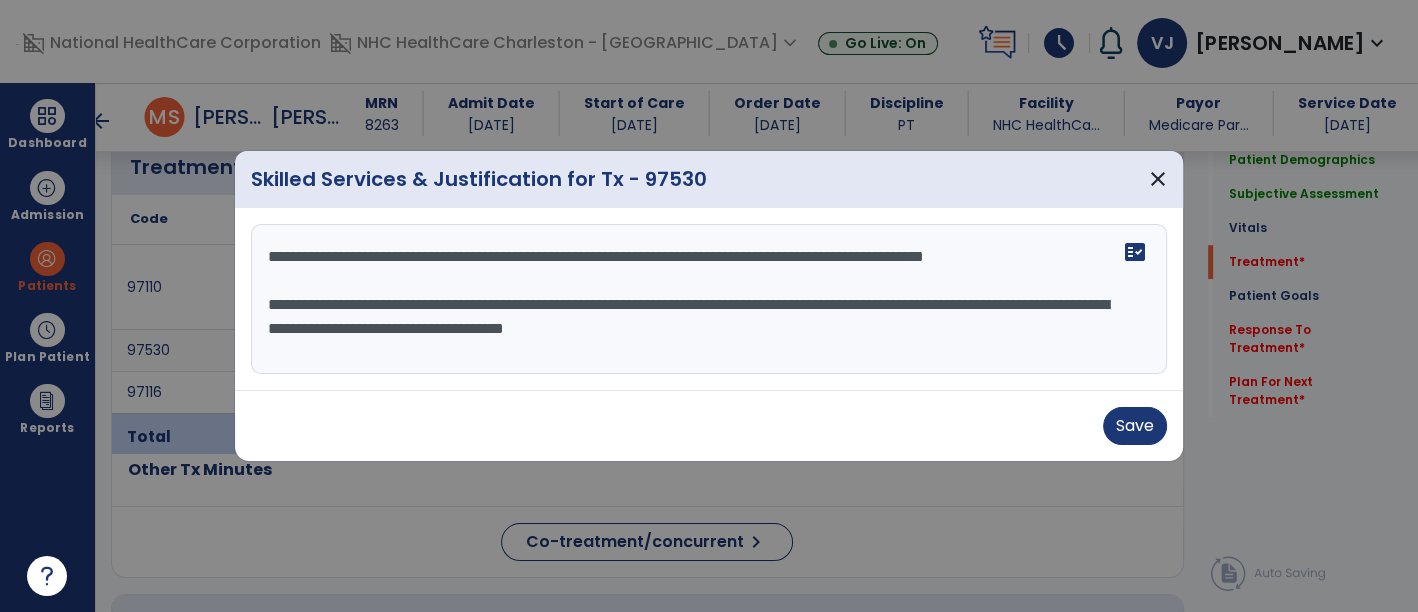 click on "**********" at bounding box center (709, 299) 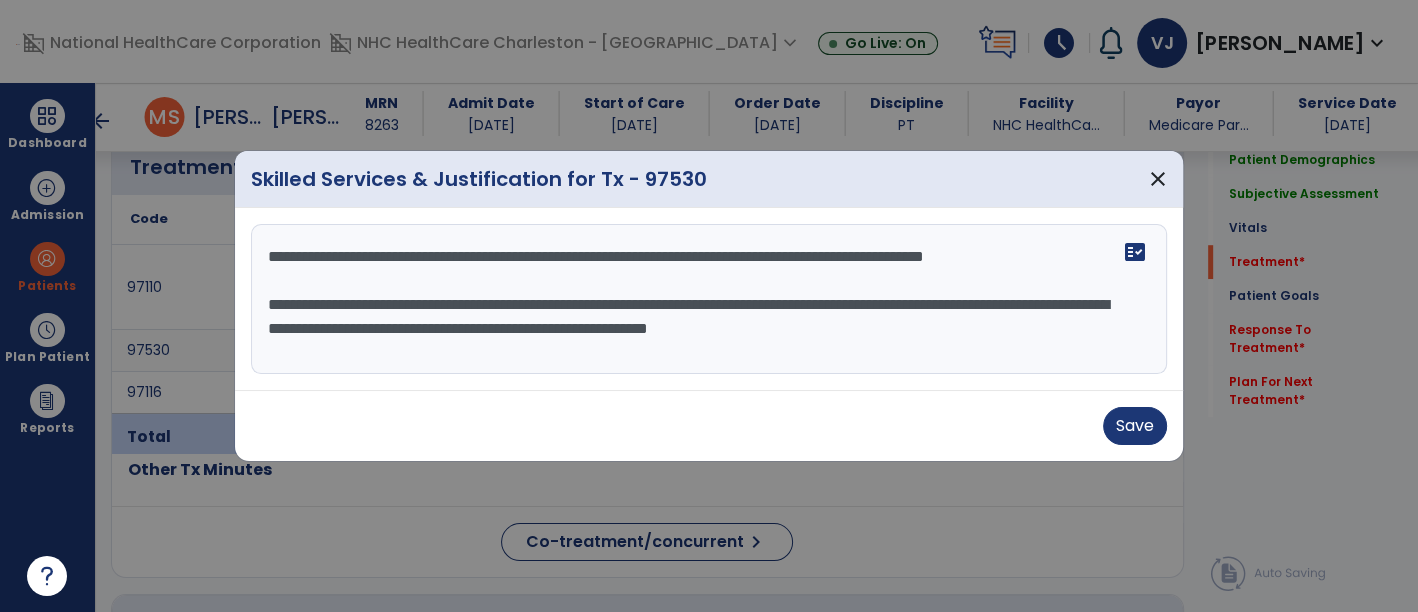 drag, startPoint x: 956, startPoint y: 332, endPoint x: 923, endPoint y: 348, distance: 36.67424 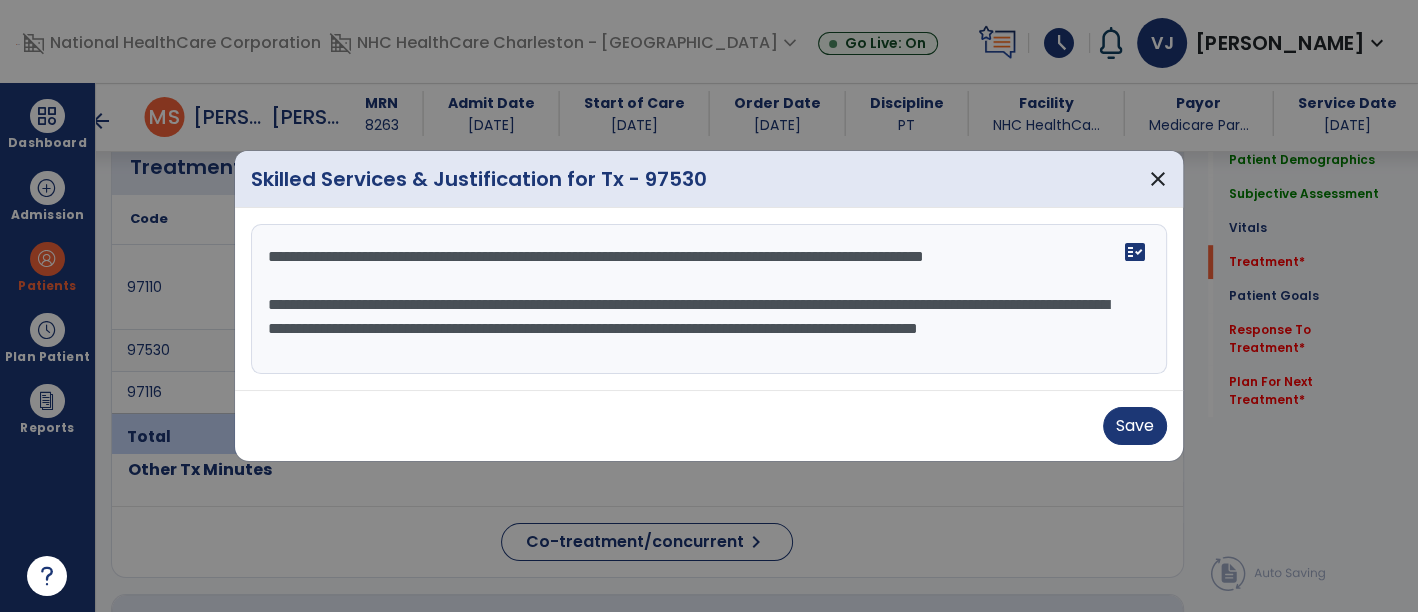 scroll, scrollTop: 40, scrollLeft: 0, axis: vertical 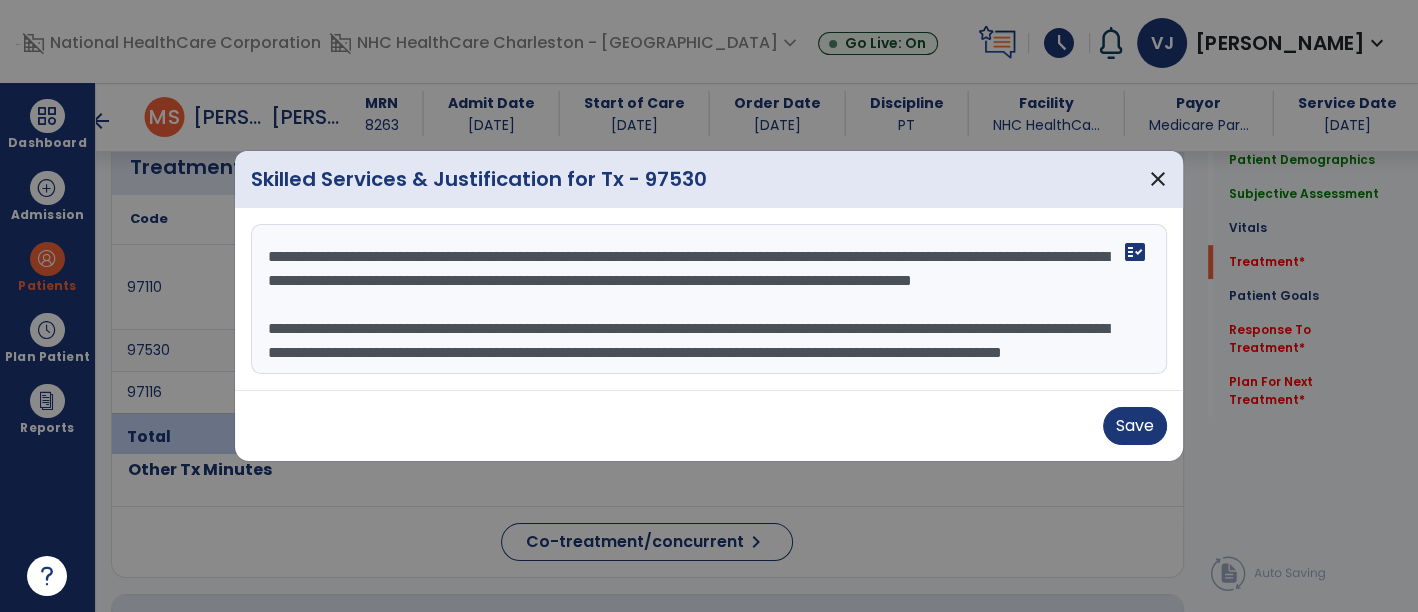 drag, startPoint x: 978, startPoint y: 340, endPoint x: 980, endPoint y: 361, distance: 21.095022 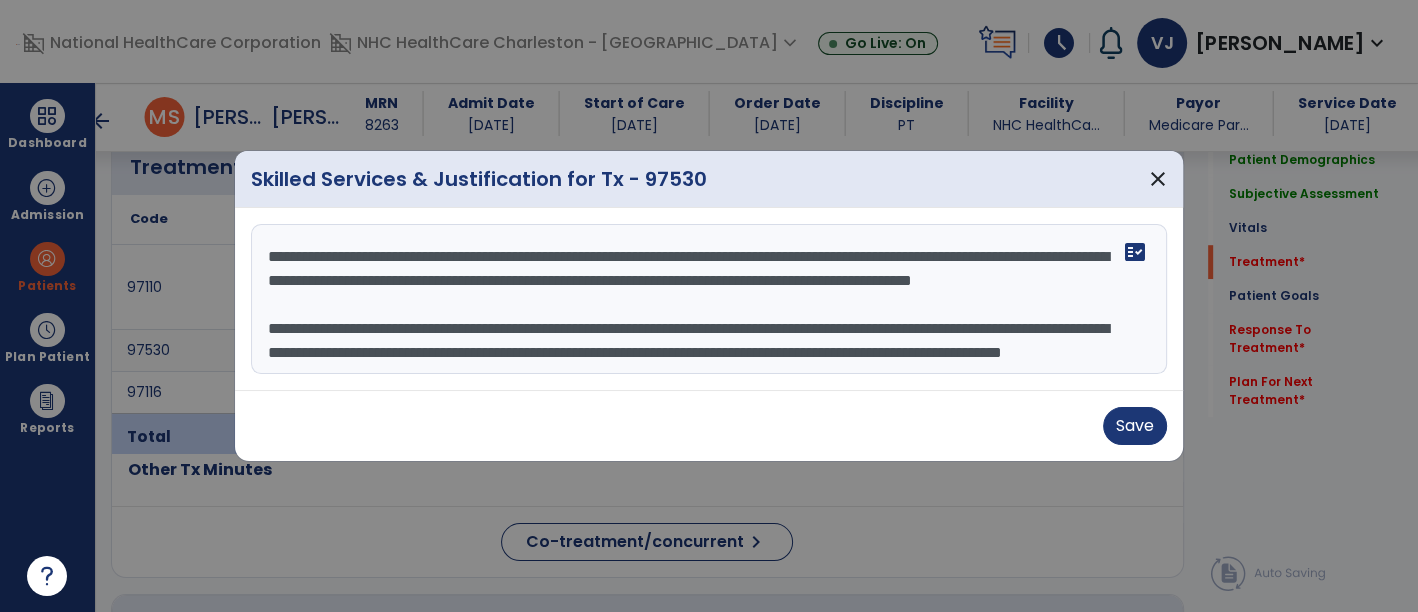 scroll, scrollTop: 51, scrollLeft: 0, axis: vertical 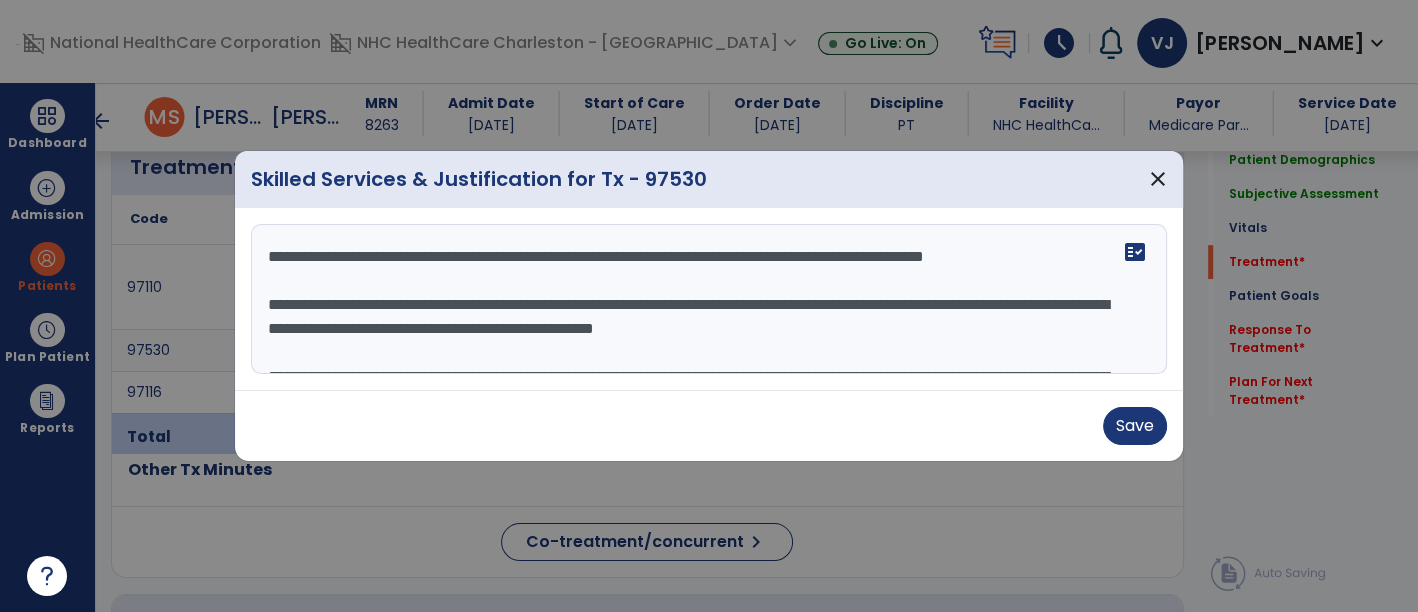 paste on "**********" 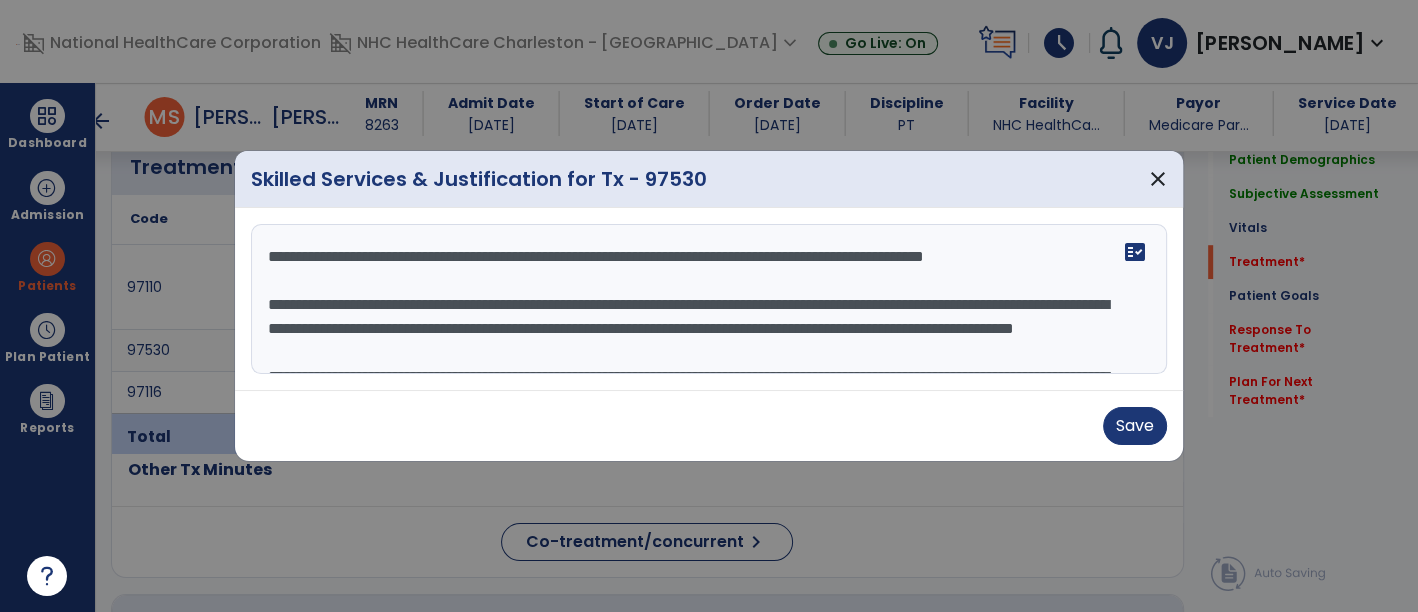scroll, scrollTop: 15, scrollLeft: 0, axis: vertical 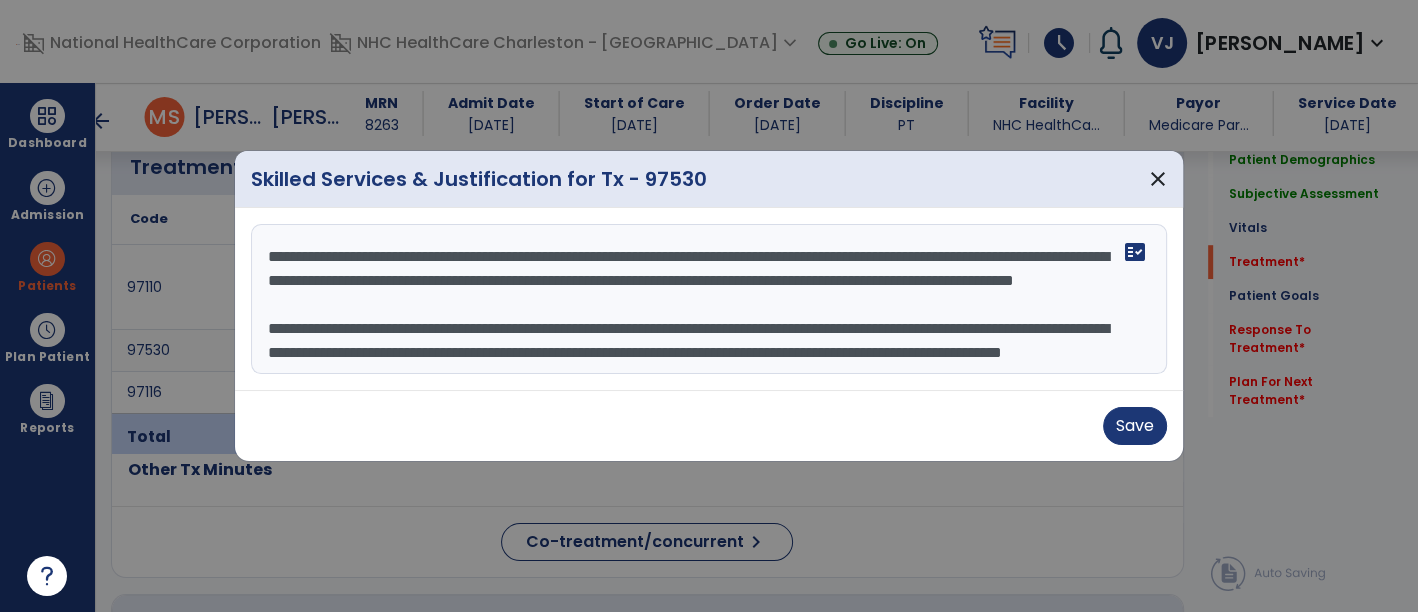 click on "**********" at bounding box center [709, 299] 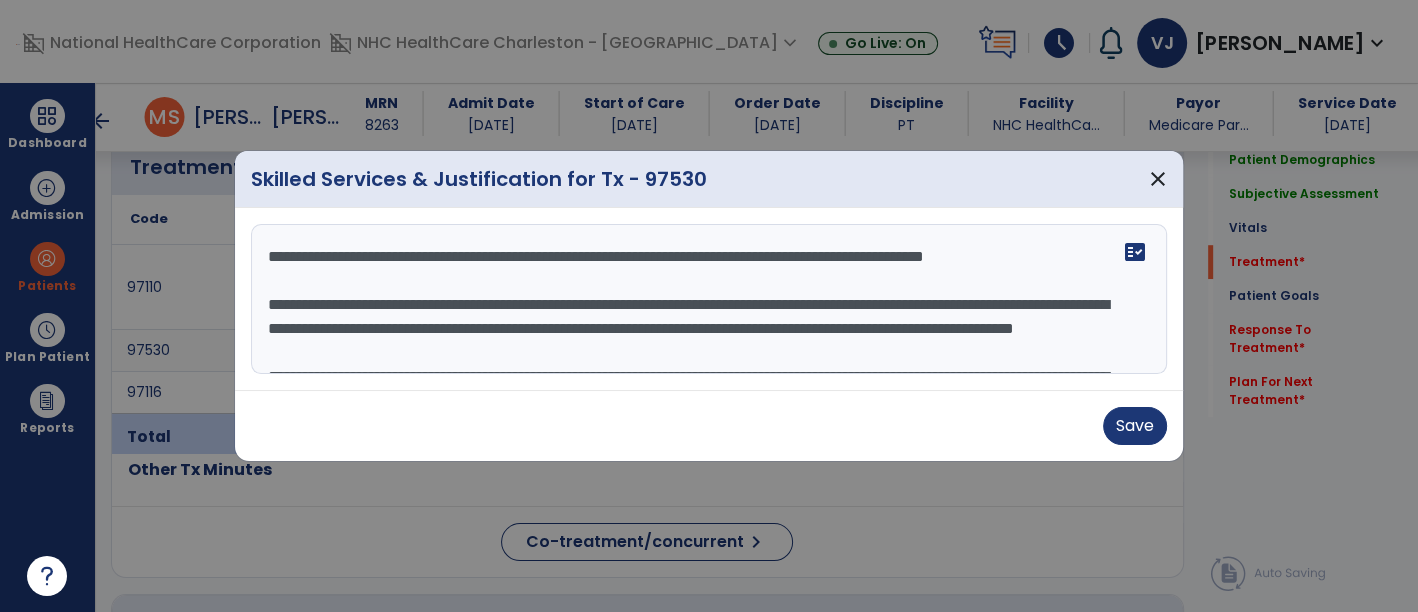 scroll, scrollTop: 120, scrollLeft: 0, axis: vertical 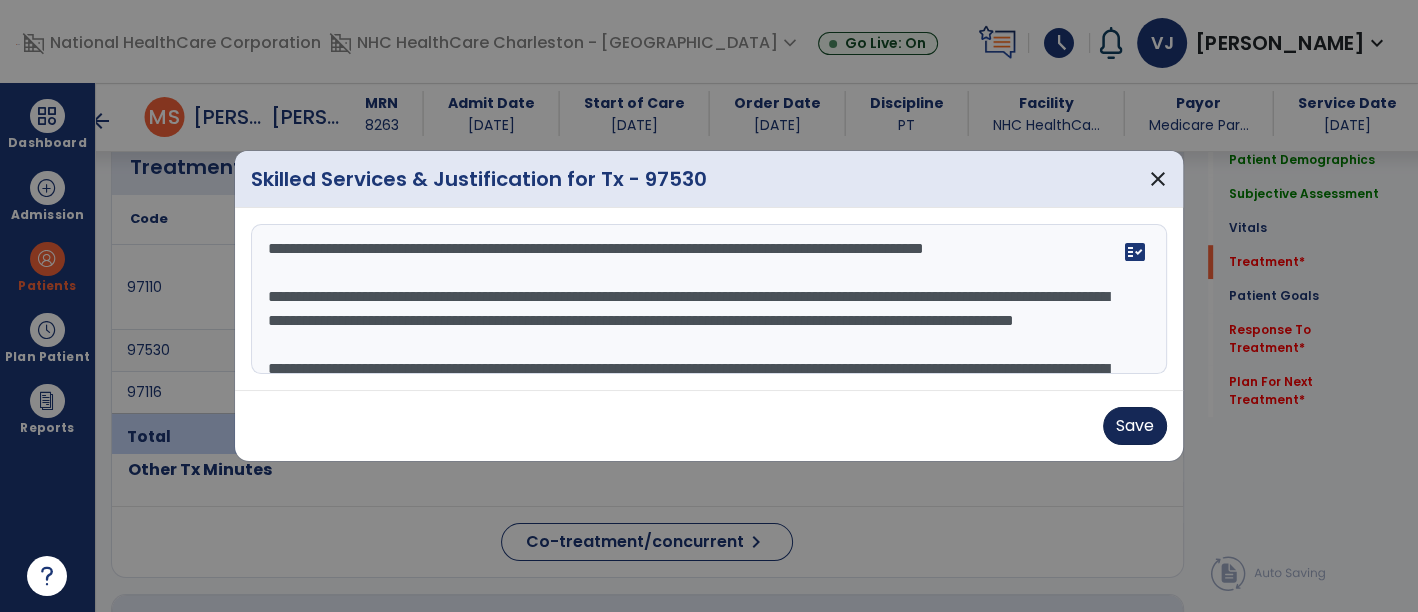 type on "**********" 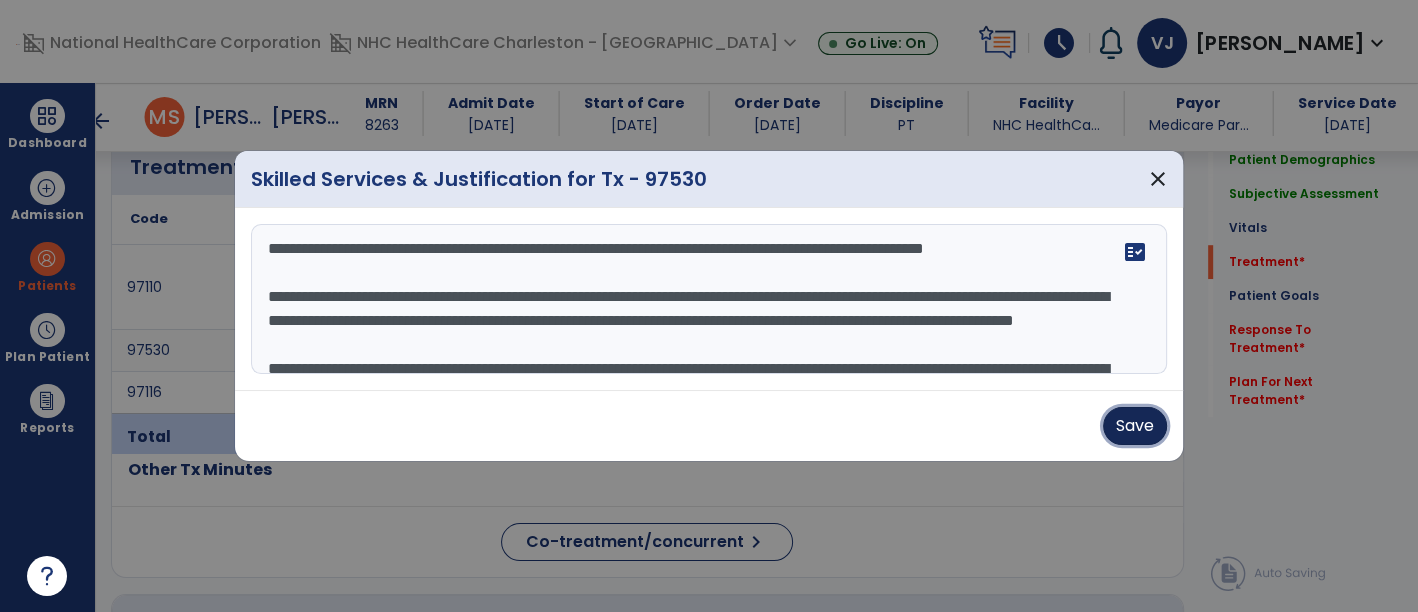 click on "Save" at bounding box center (1135, 426) 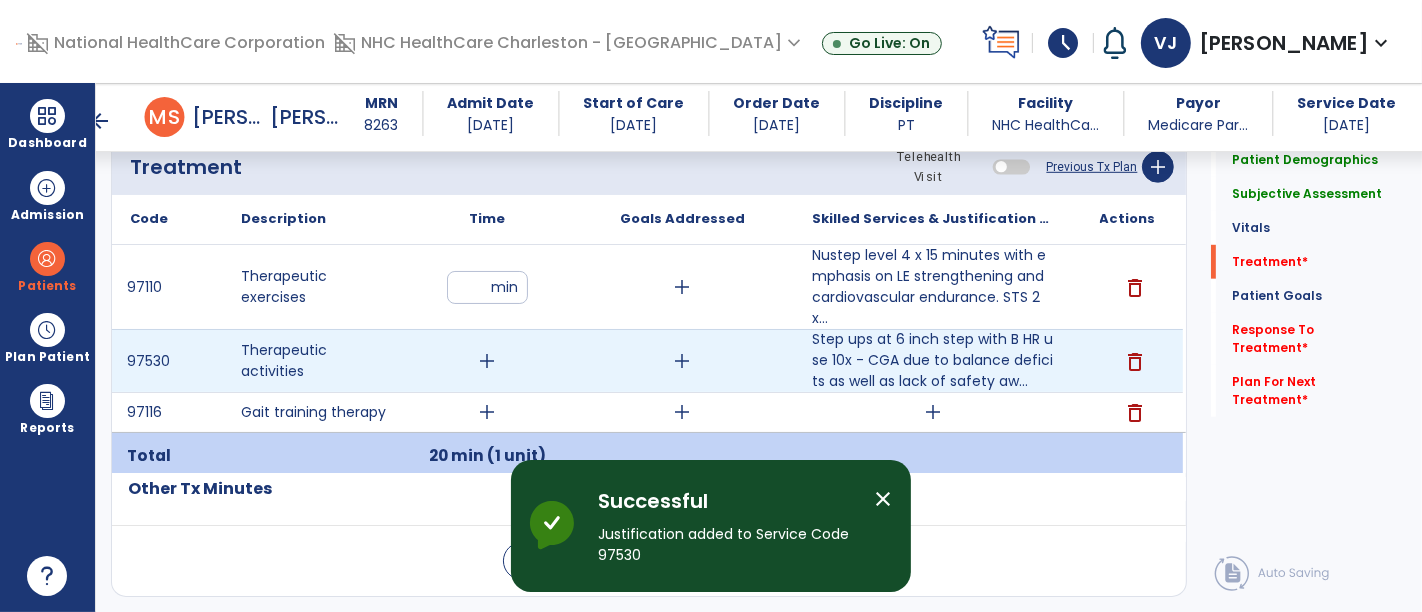 click on "add" at bounding box center [488, 361] 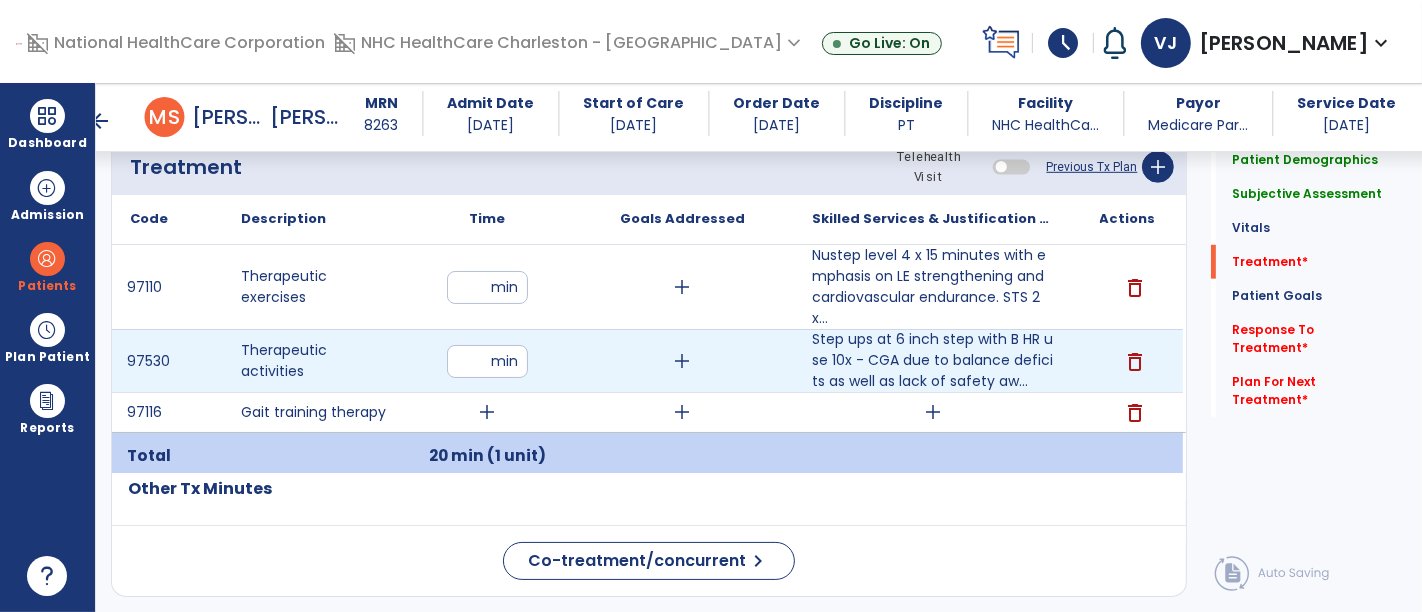 type on "**" 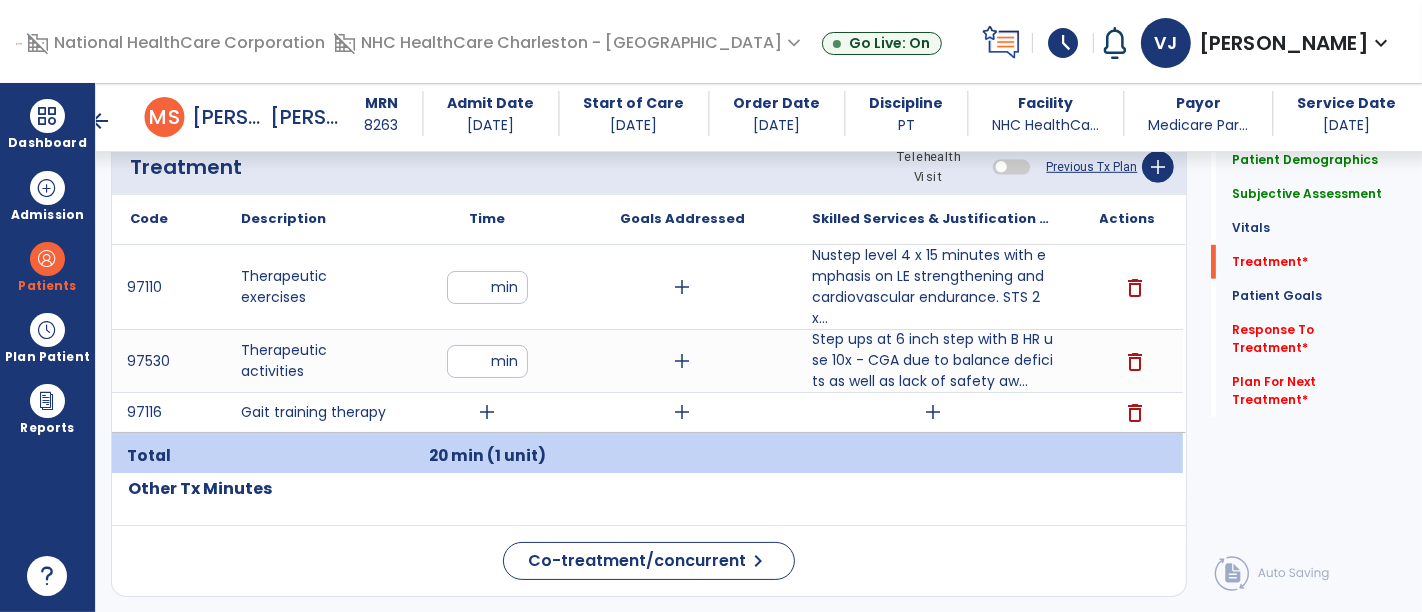 click on "Code
Description
Time" 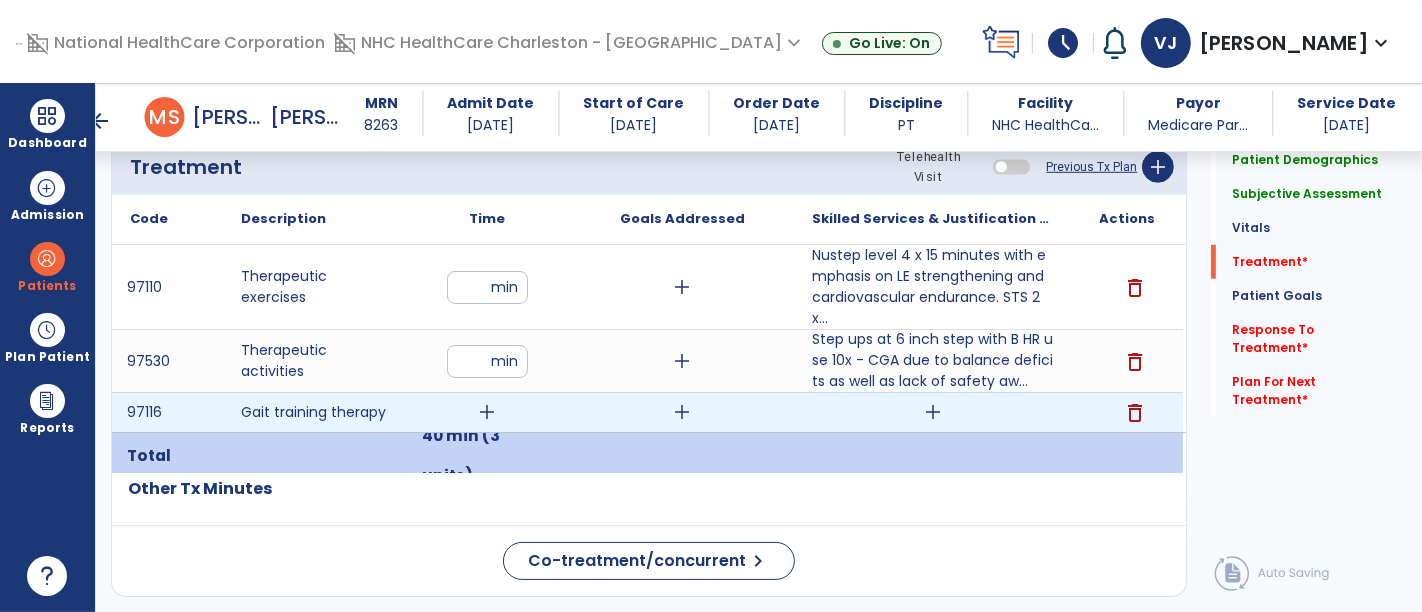 click on "add" at bounding box center (488, 412) 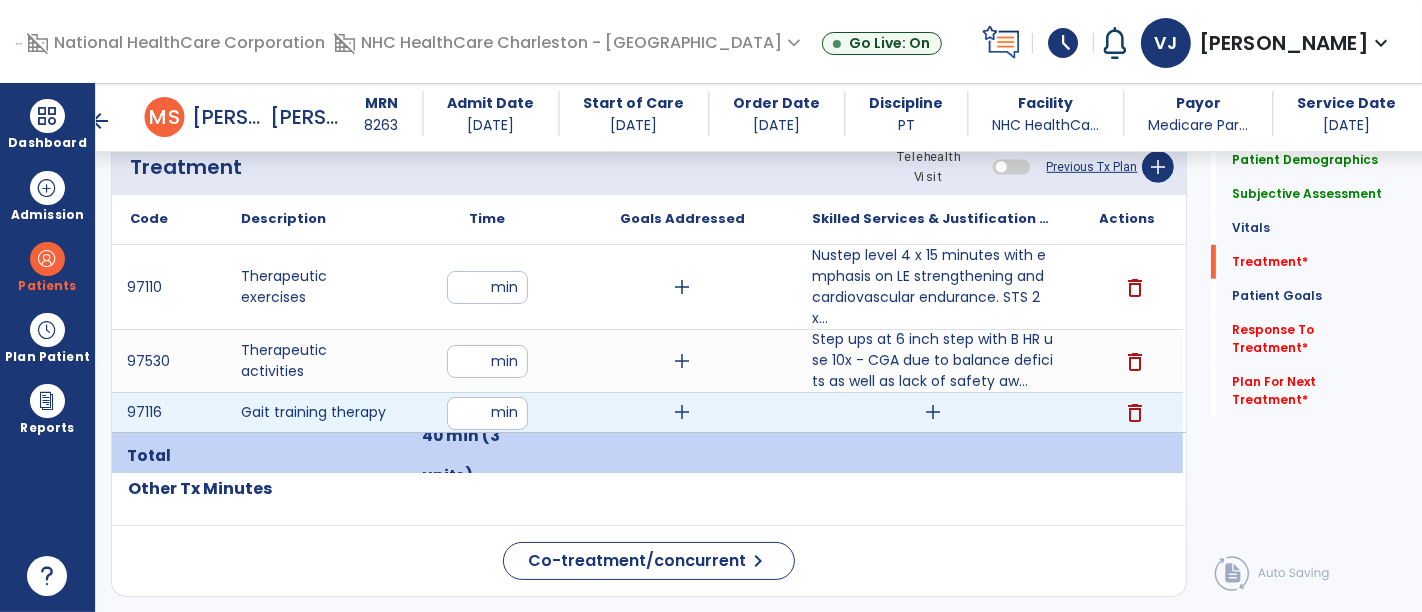 type on "*" 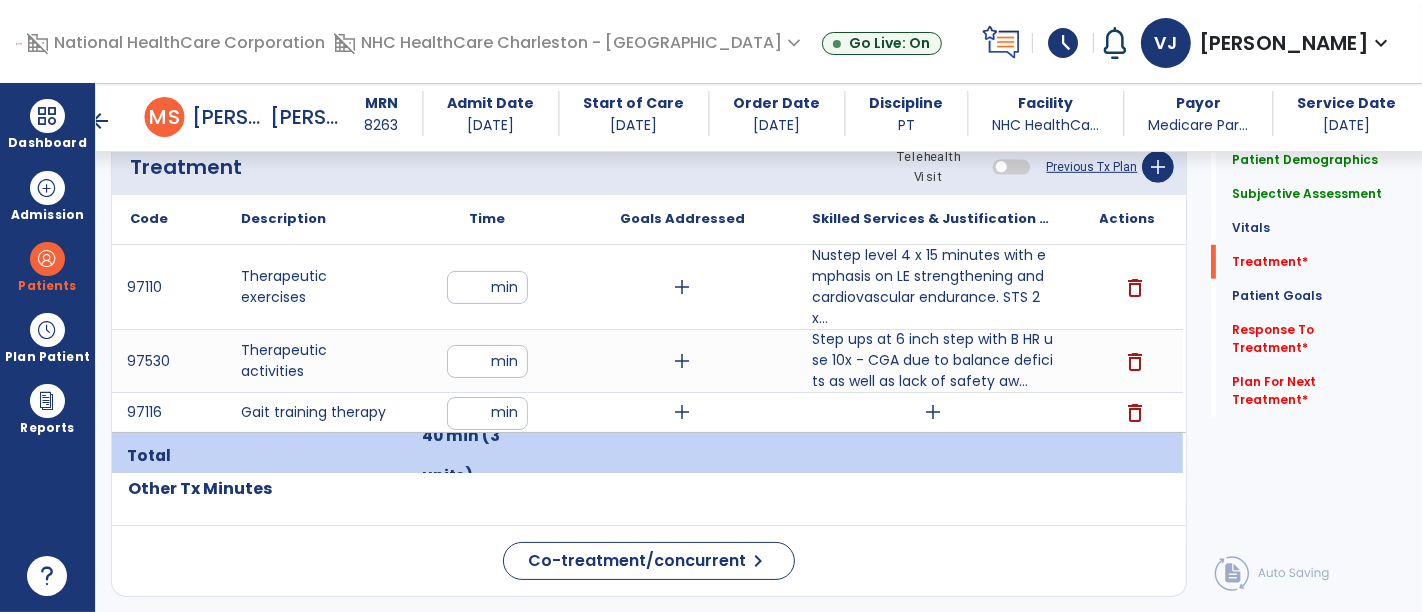 click on "Code
Description
Time" 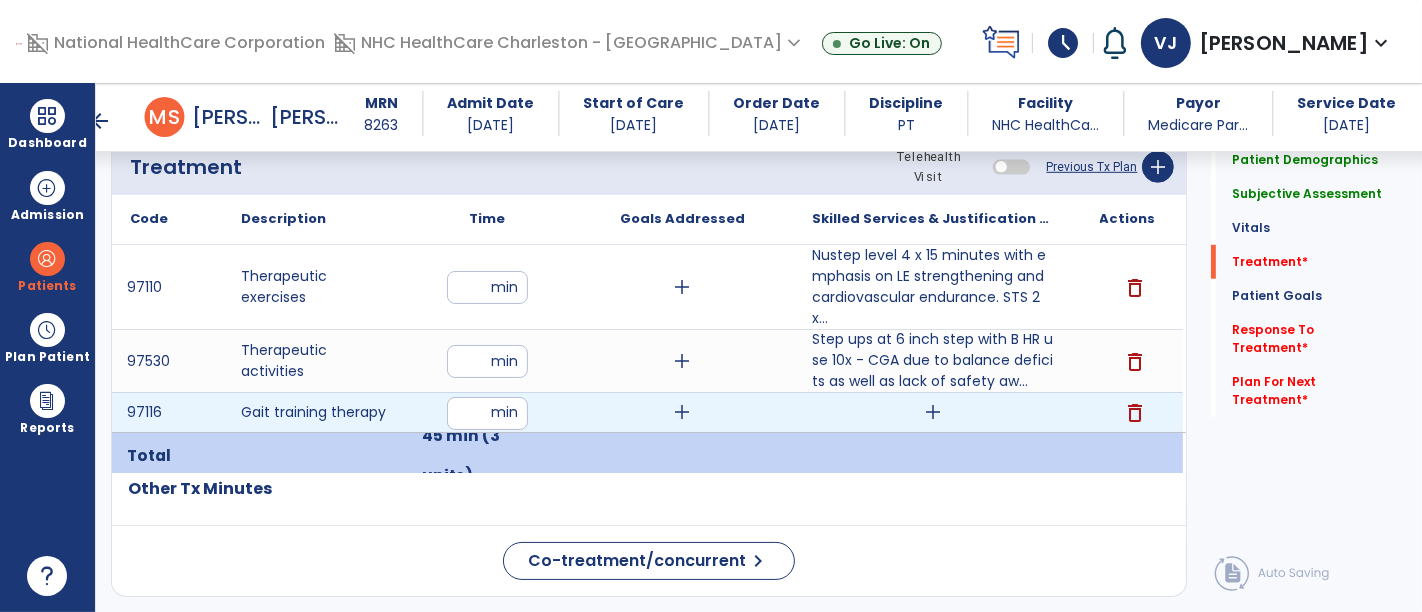click on "add" at bounding box center [933, 412] 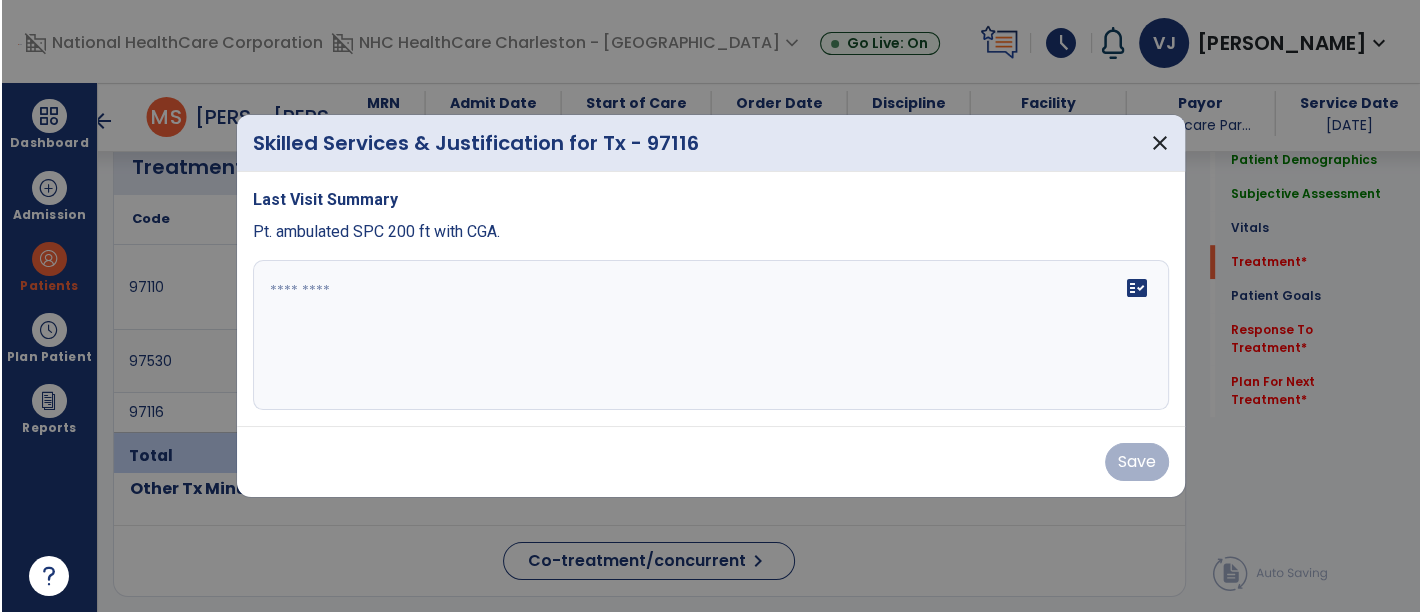 scroll, scrollTop: 1111, scrollLeft: 0, axis: vertical 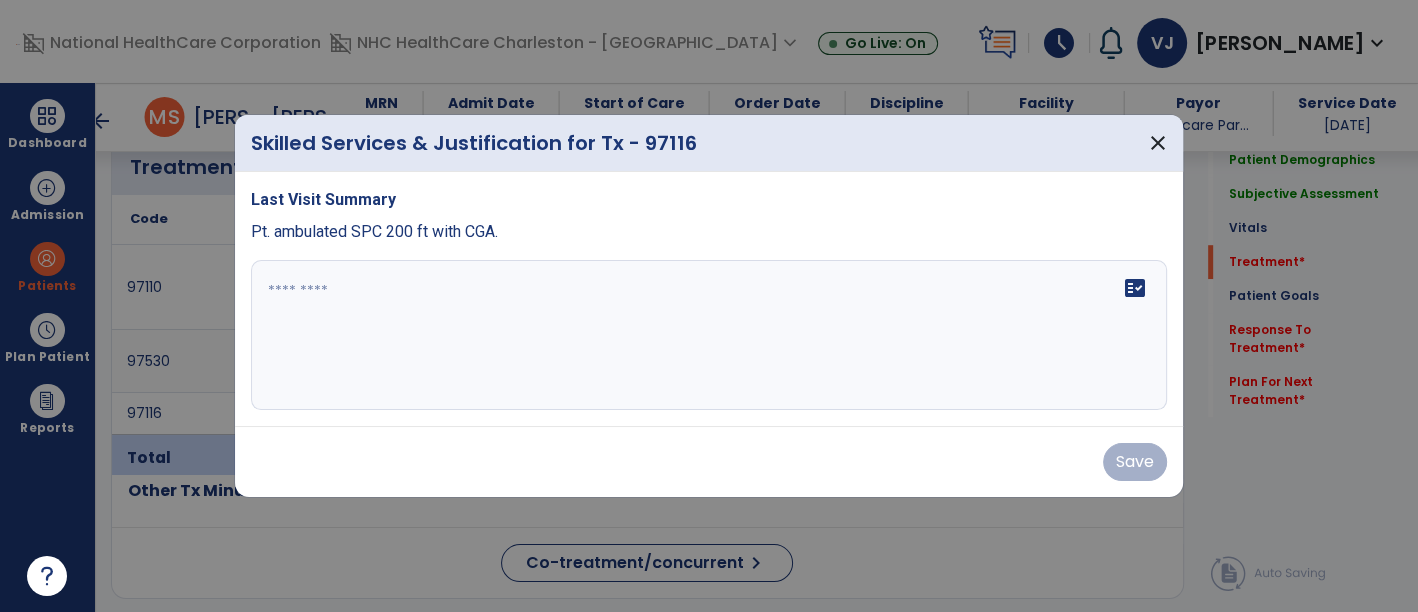 click on "fact_check" at bounding box center [709, 335] 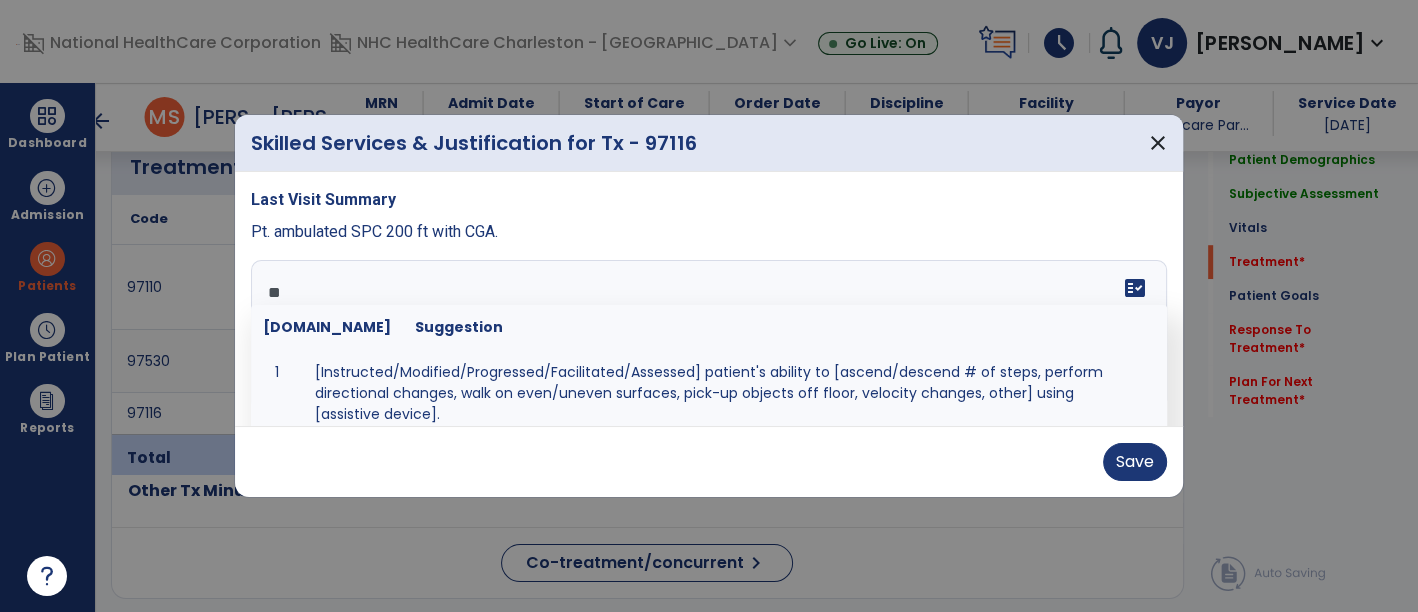 type on "*" 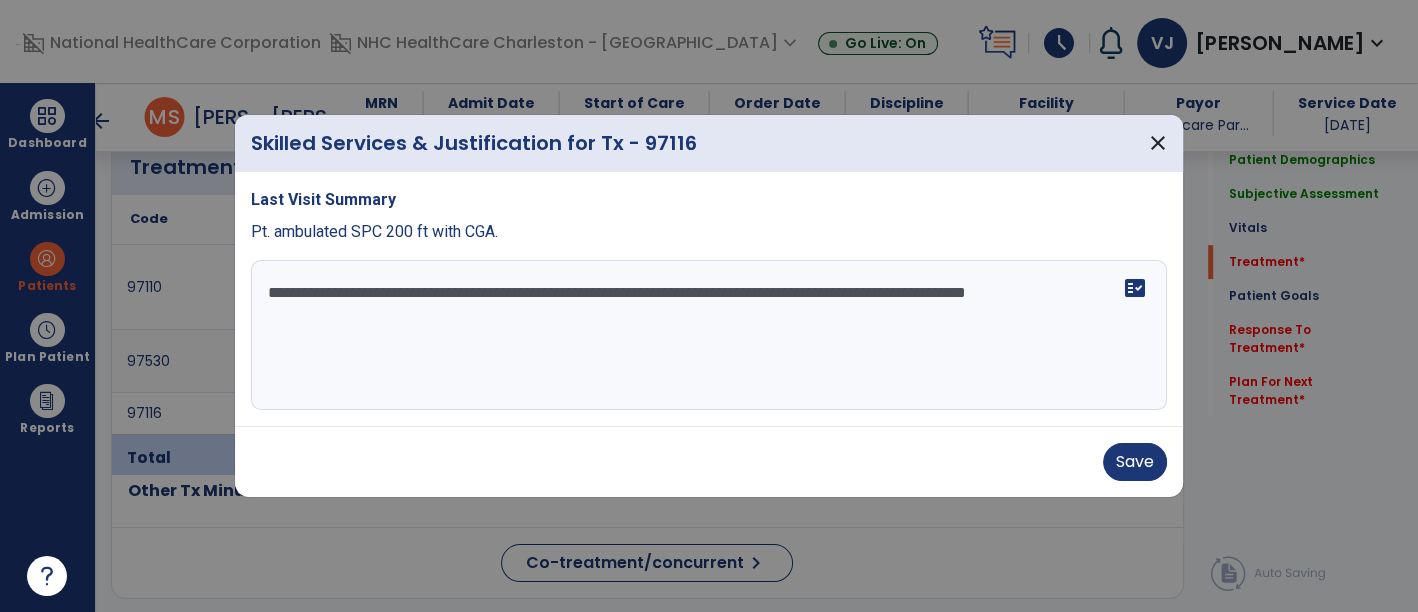 click on "**********" at bounding box center (709, 335) 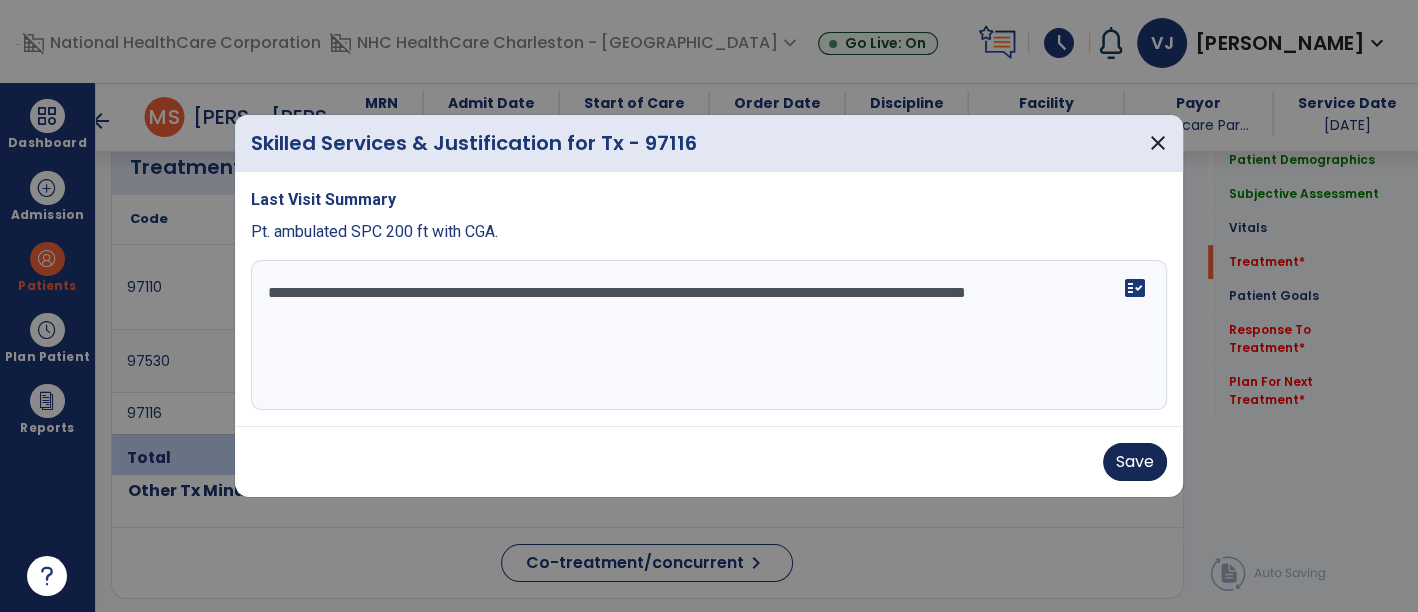 type on "**********" 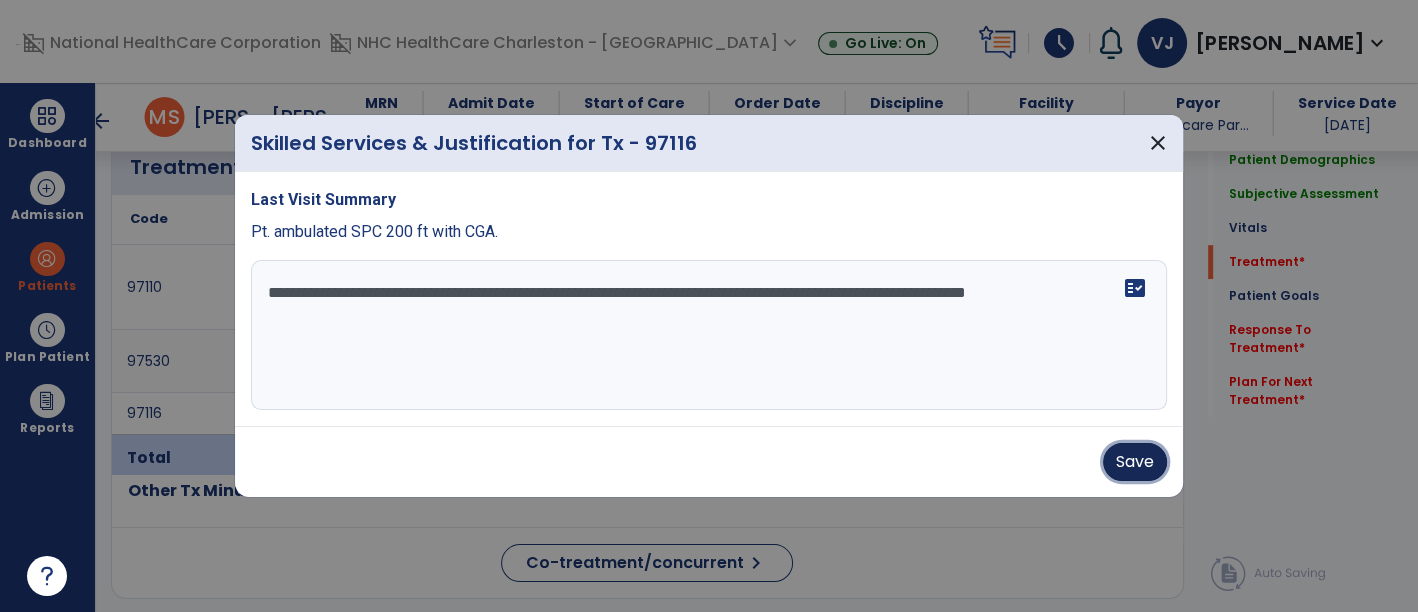 click on "Save" at bounding box center (1135, 462) 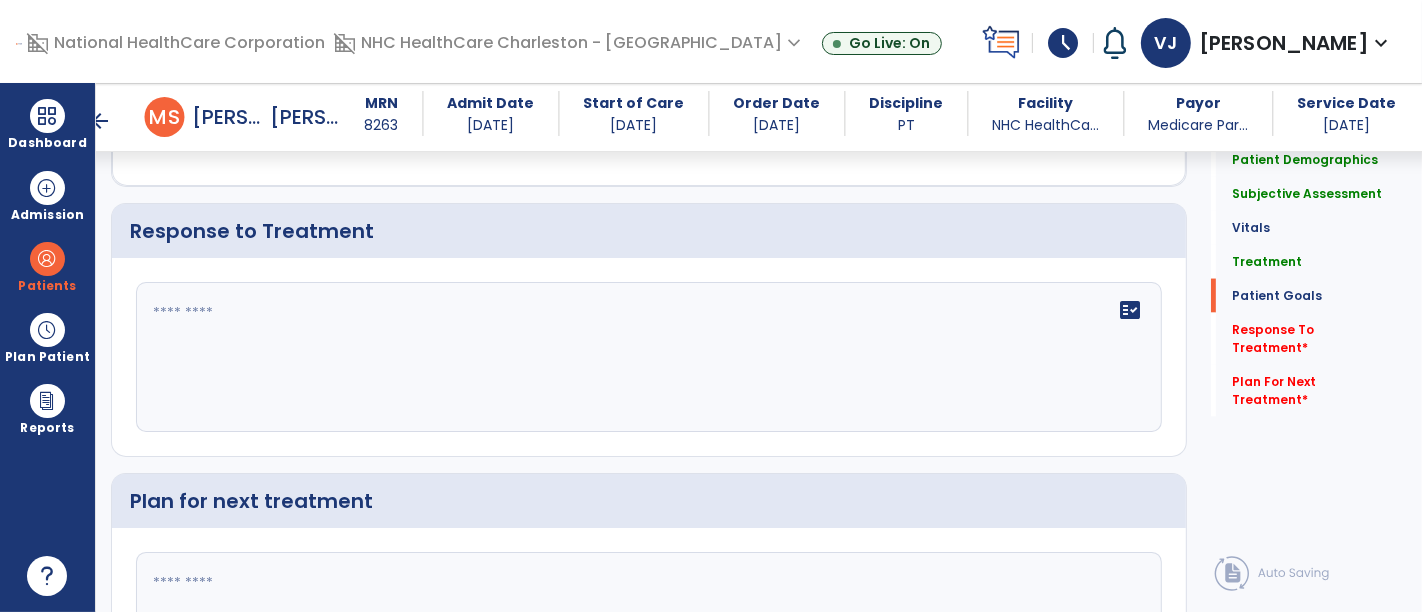 scroll, scrollTop: 2666, scrollLeft: 0, axis: vertical 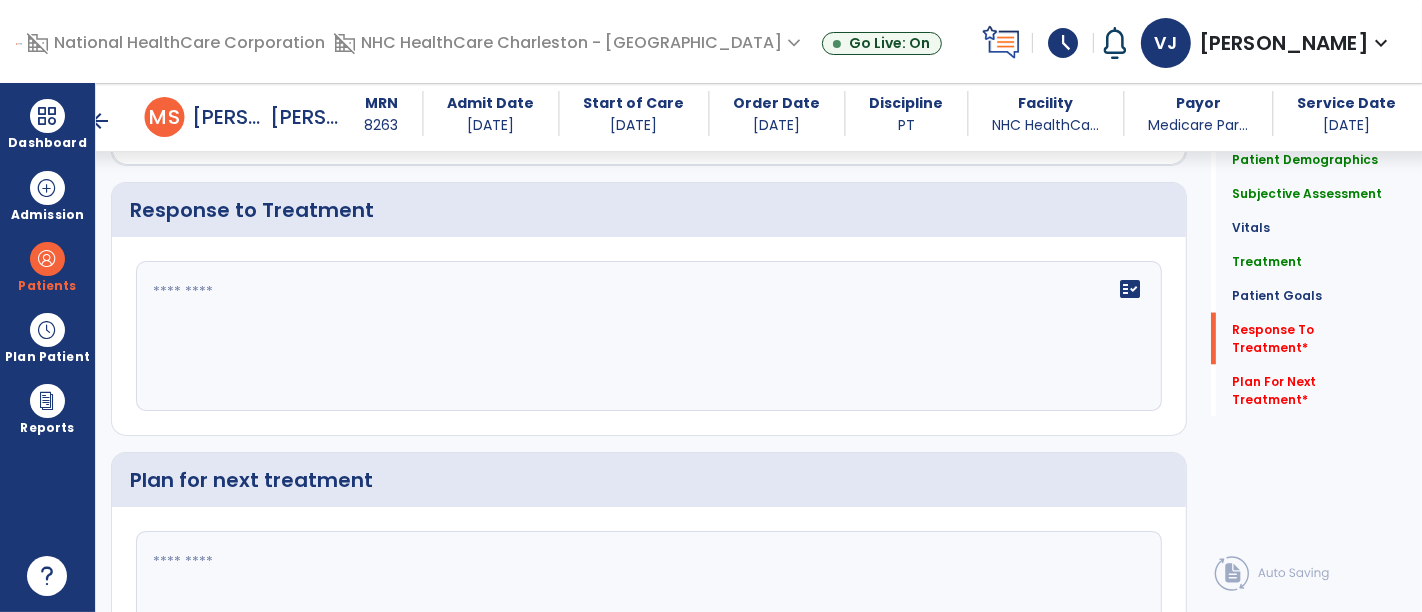click on "fact_check" 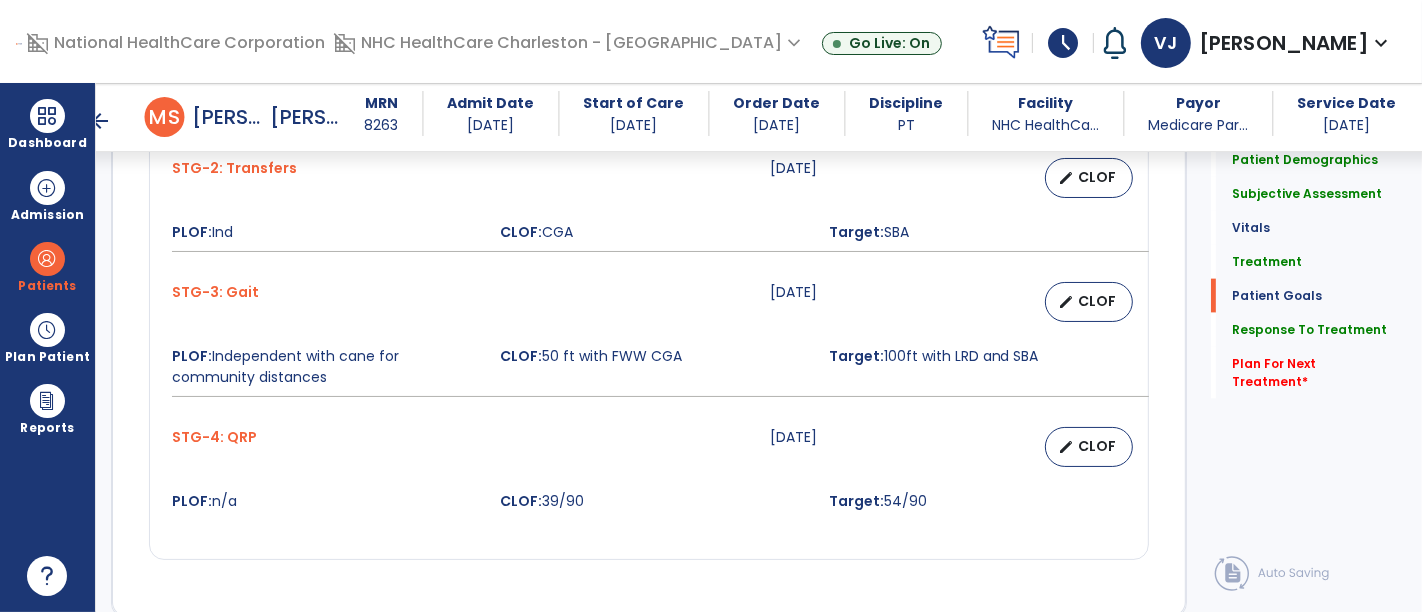 scroll, scrollTop: 2769, scrollLeft: 0, axis: vertical 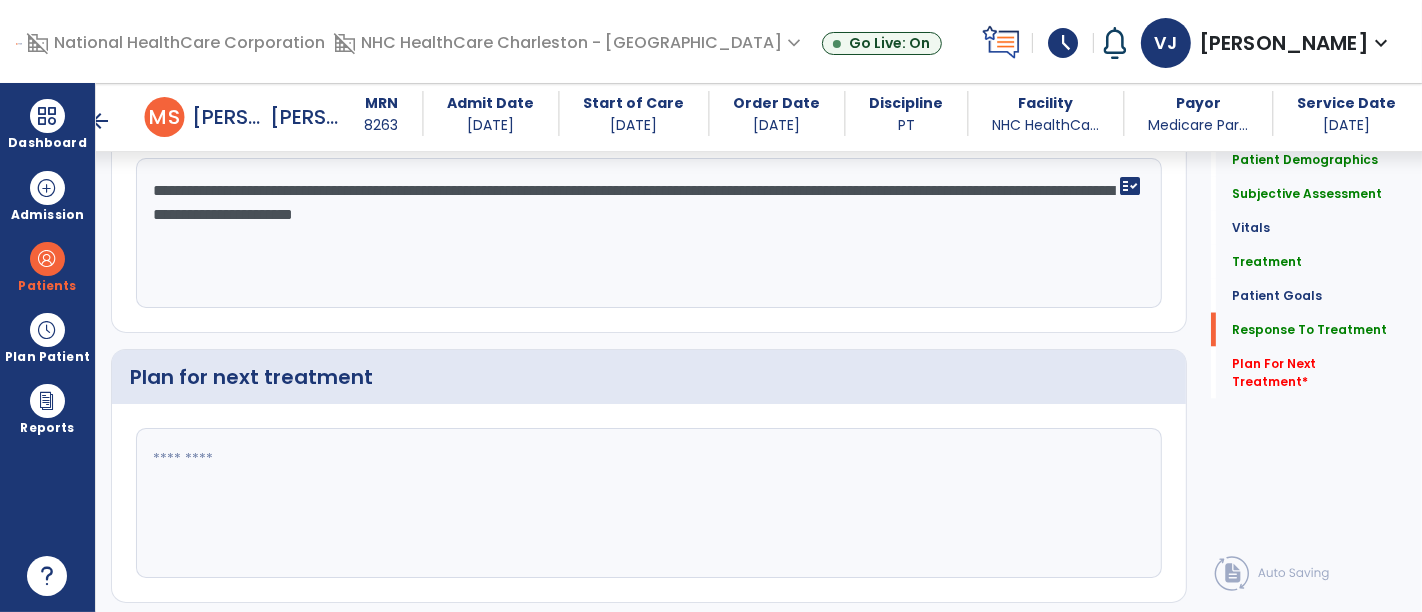type on "**********" 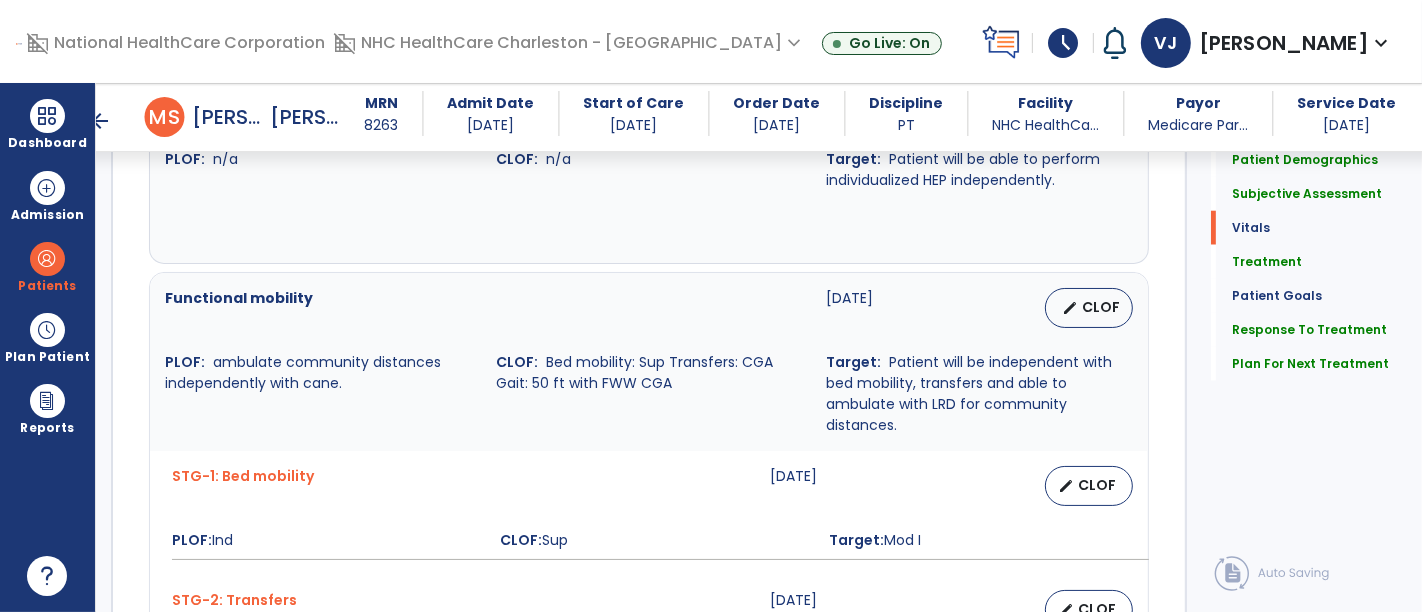 scroll, scrollTop: 257, scrollLeft: 0, axis: vertical 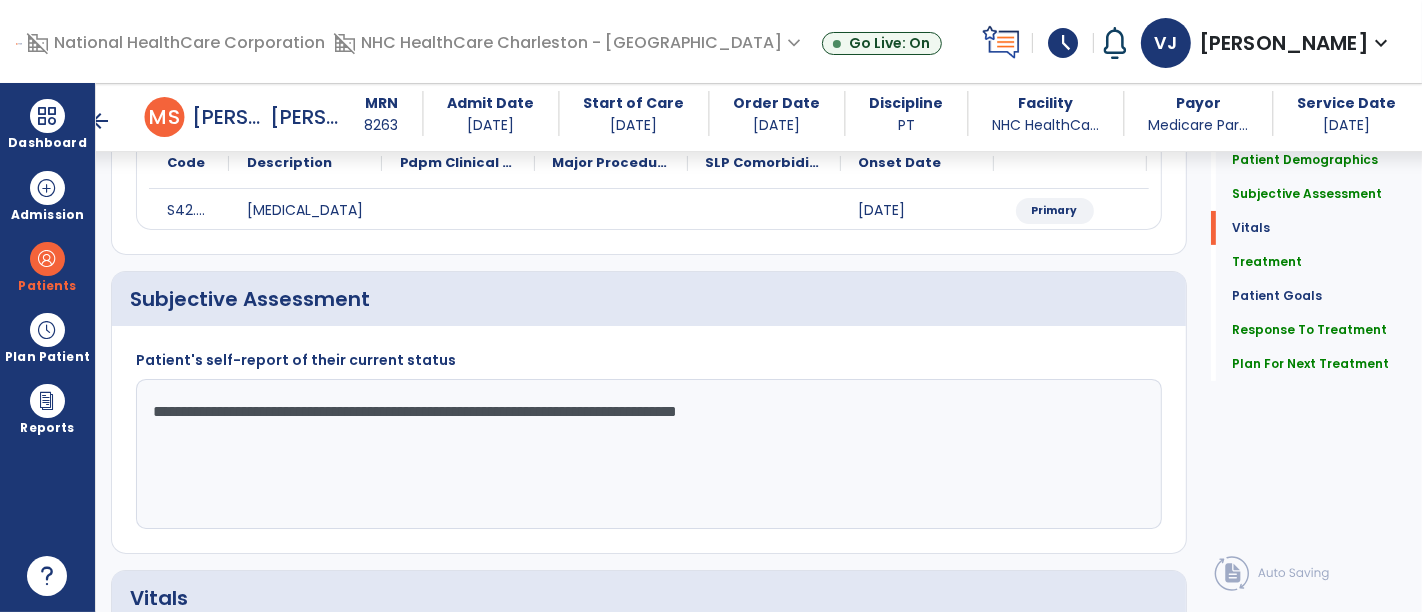 type on "**********" 